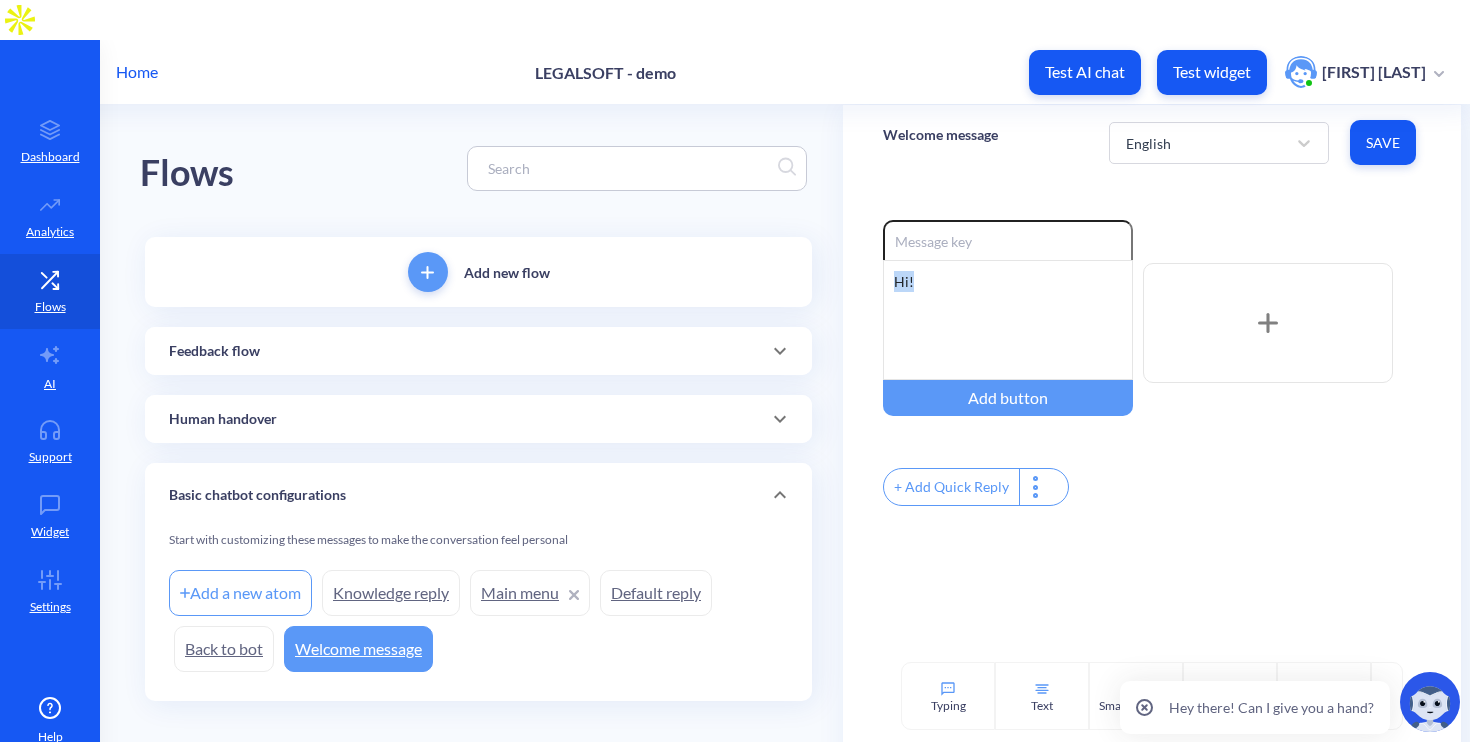 scroll, scrollTop: 0, scrollLeft: 0, axis: both 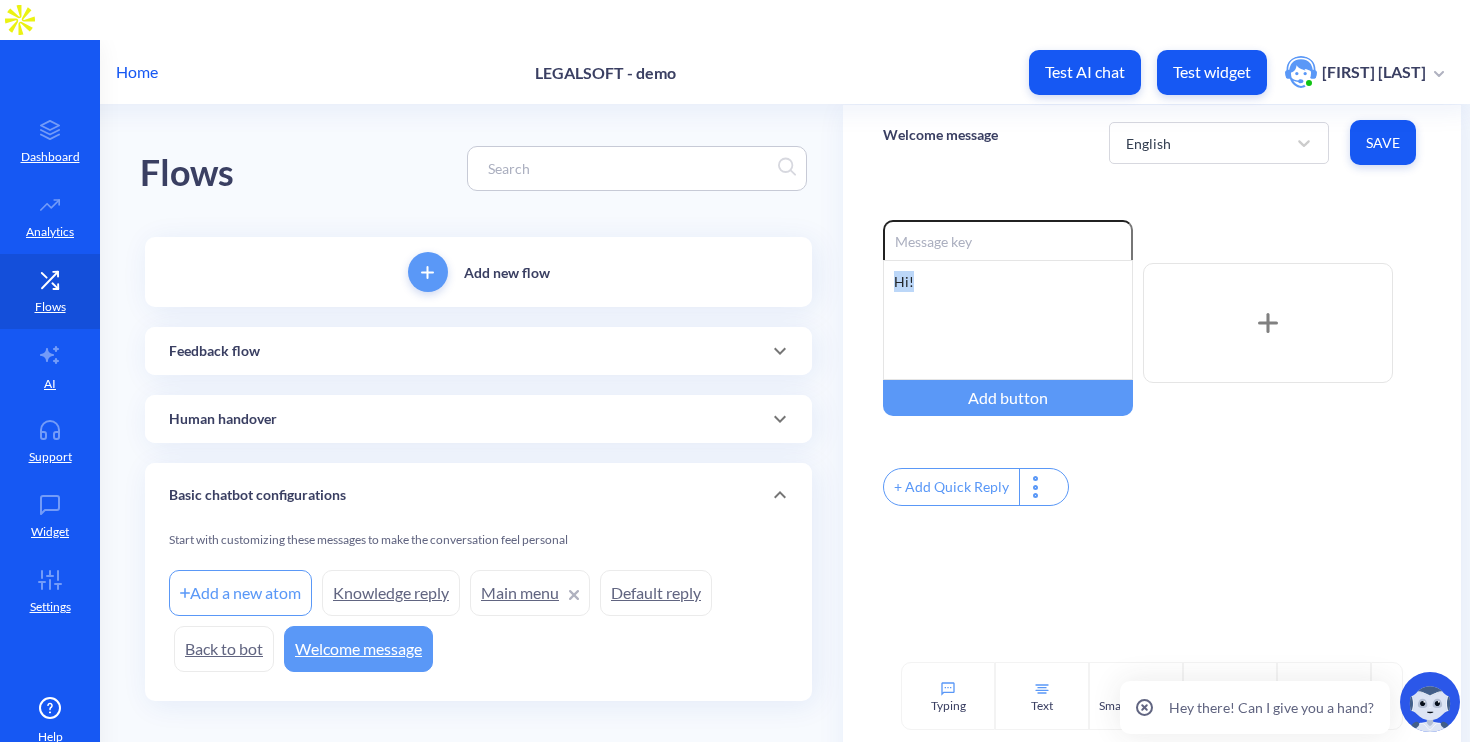 type 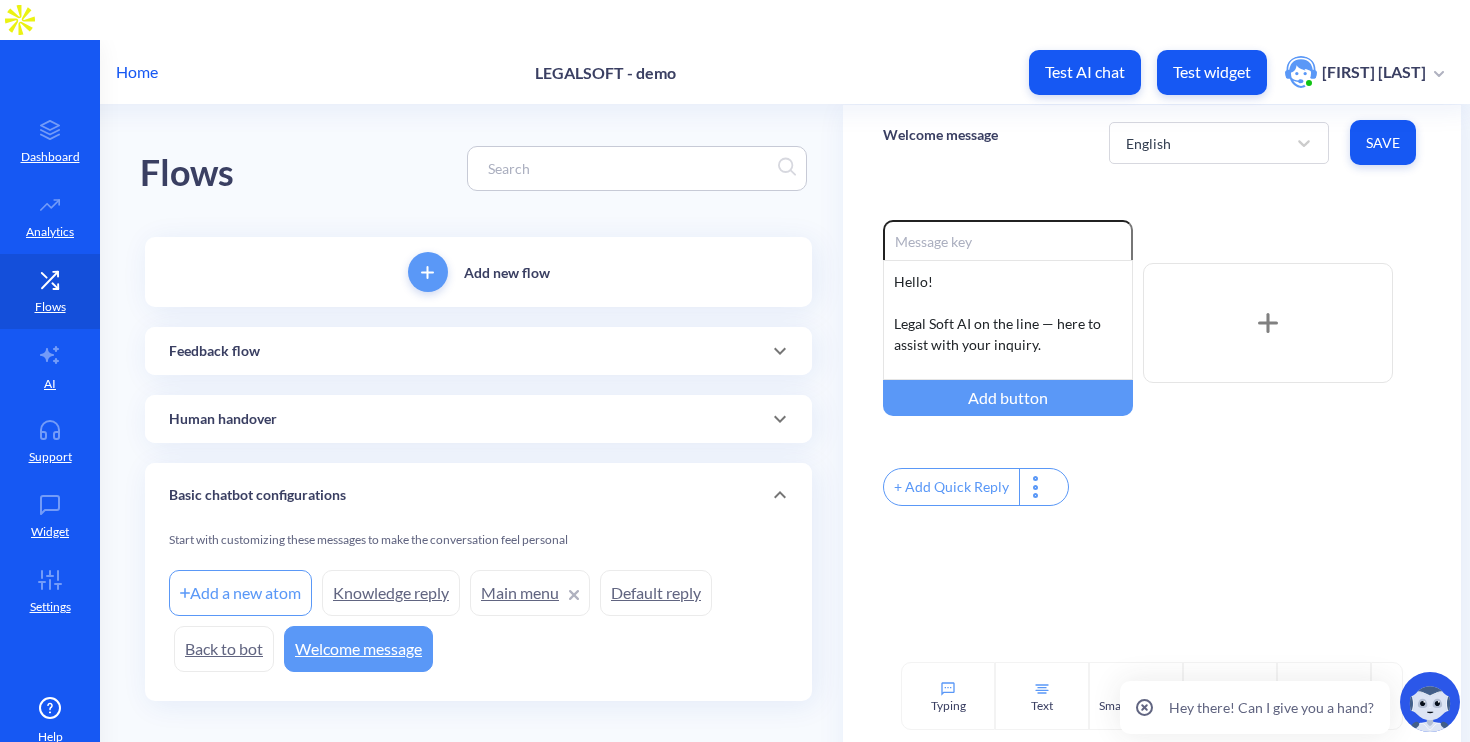 scroll, scrollTop: 16, scrollLeft: 0, axis: vertical 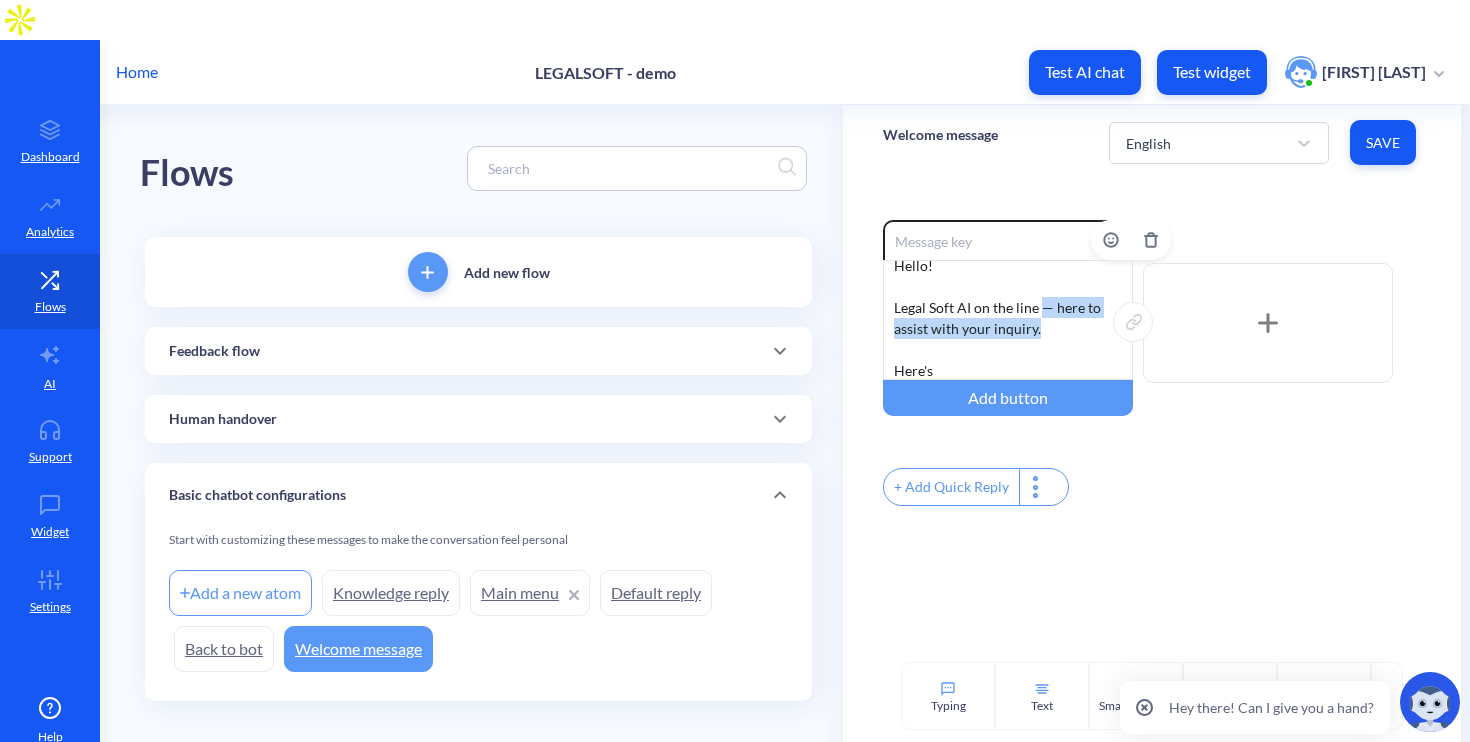 drag, startPoint x: 1039, startPoint y: 274, endPoint x: 1037, endPoint y: 293, distance: 19.104973 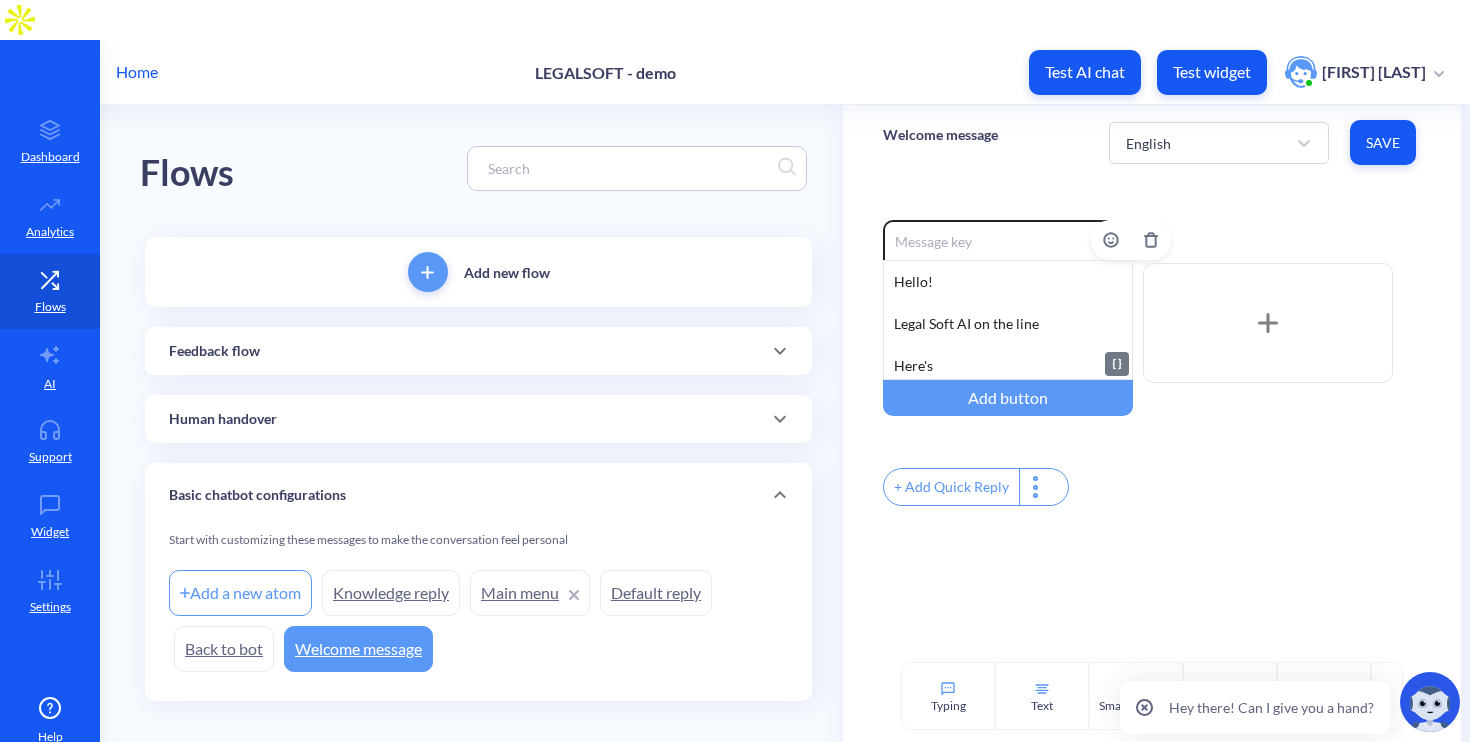 scroll, scrollTop: 0, scrollLeft: 0, axis: both 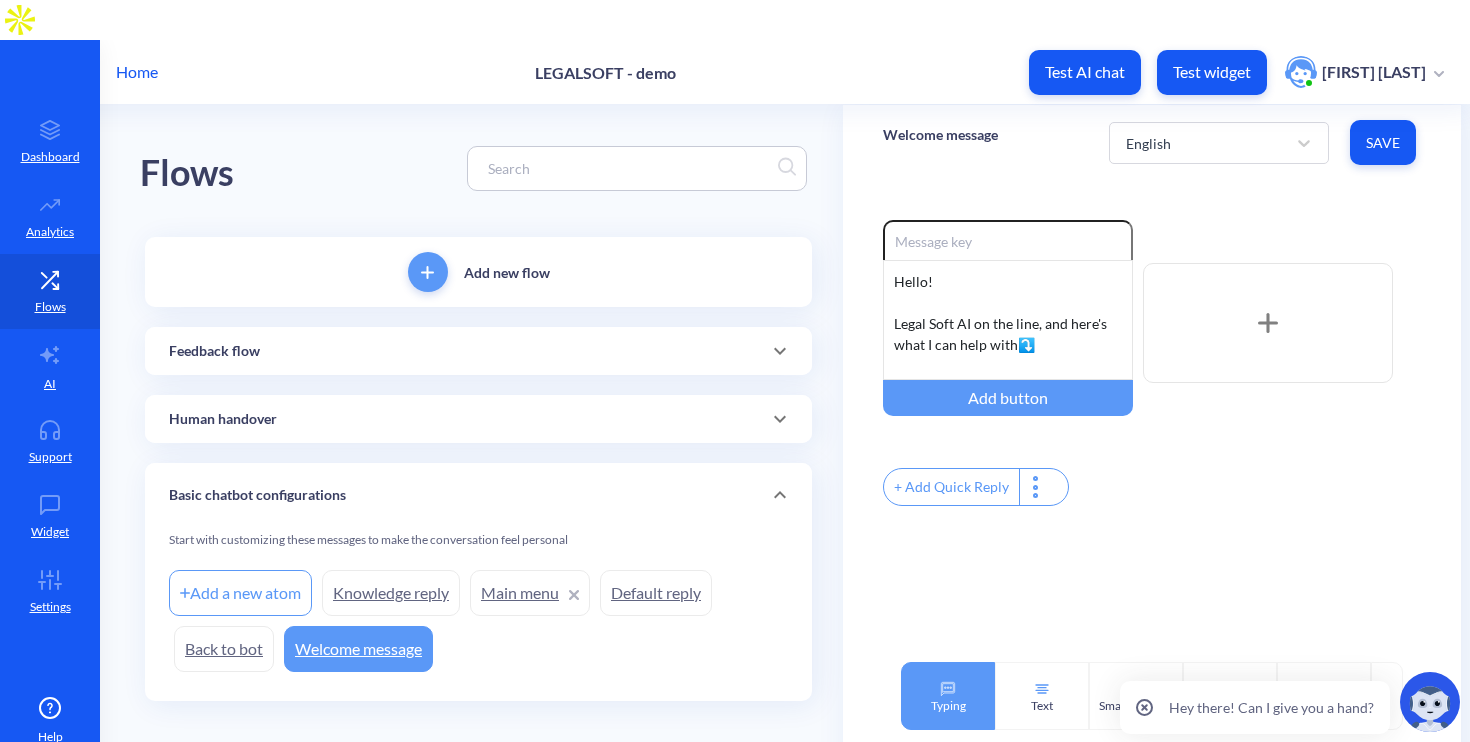 click 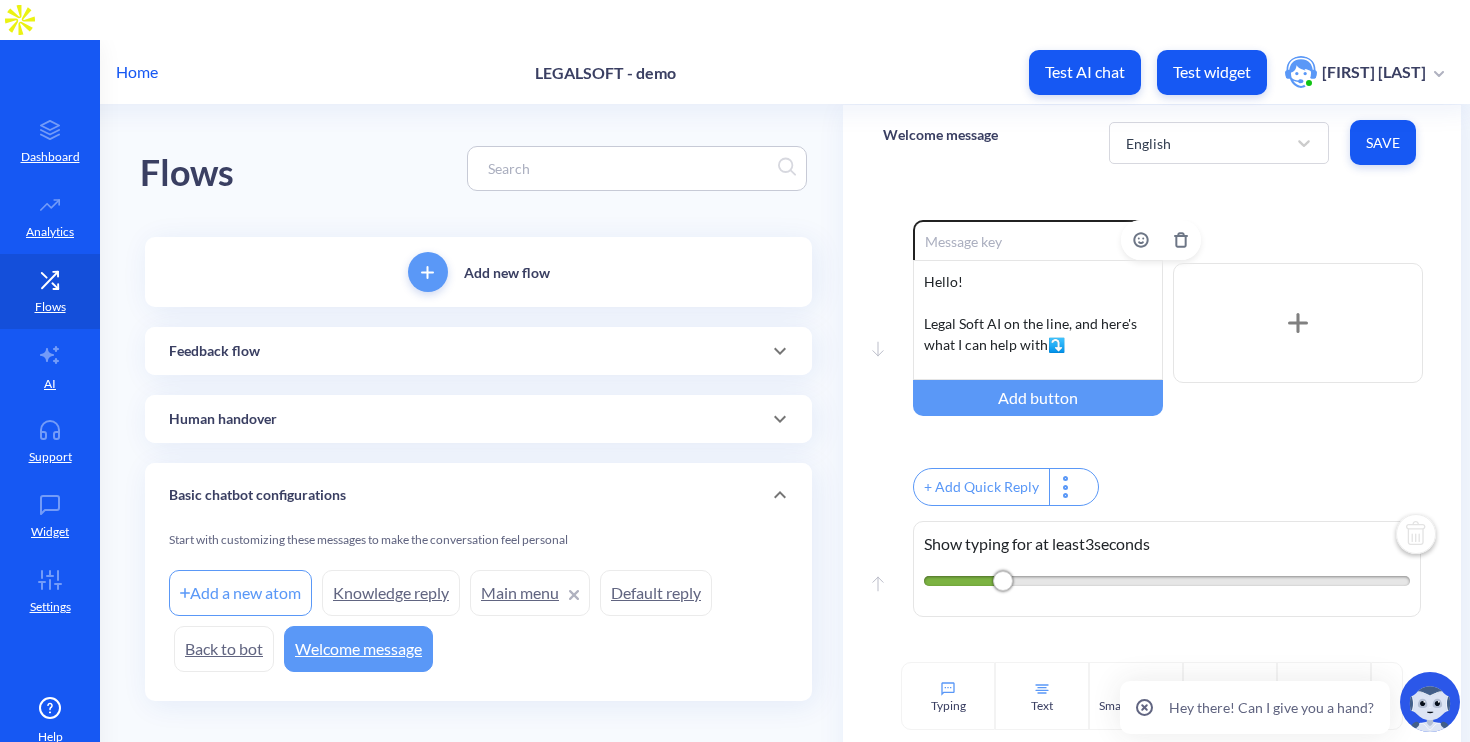 click on "Hello! Legal Soft AI on the line, and here's what I can help with  ⤵️ Here's" 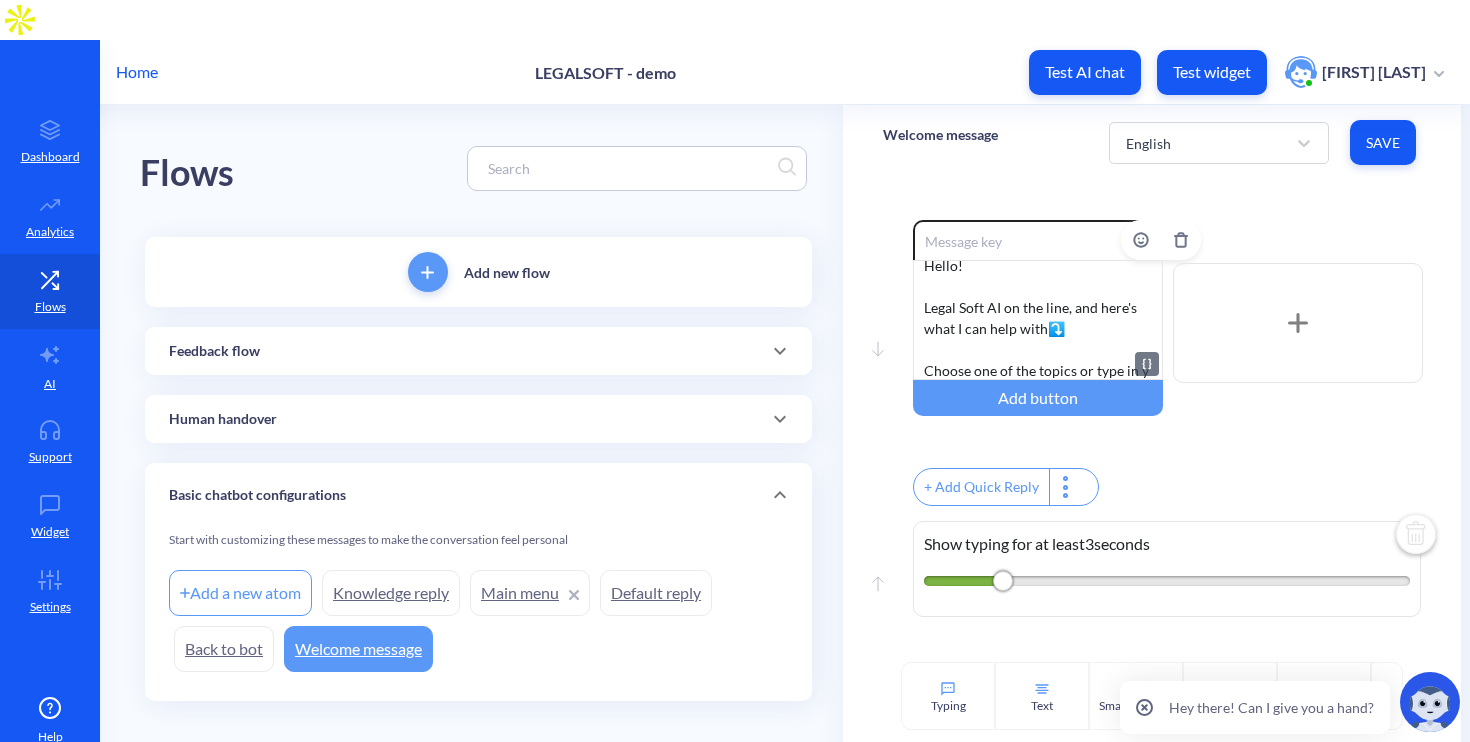 scroll, scrollTop: 37, scrollLeft: 0, axis: vertical 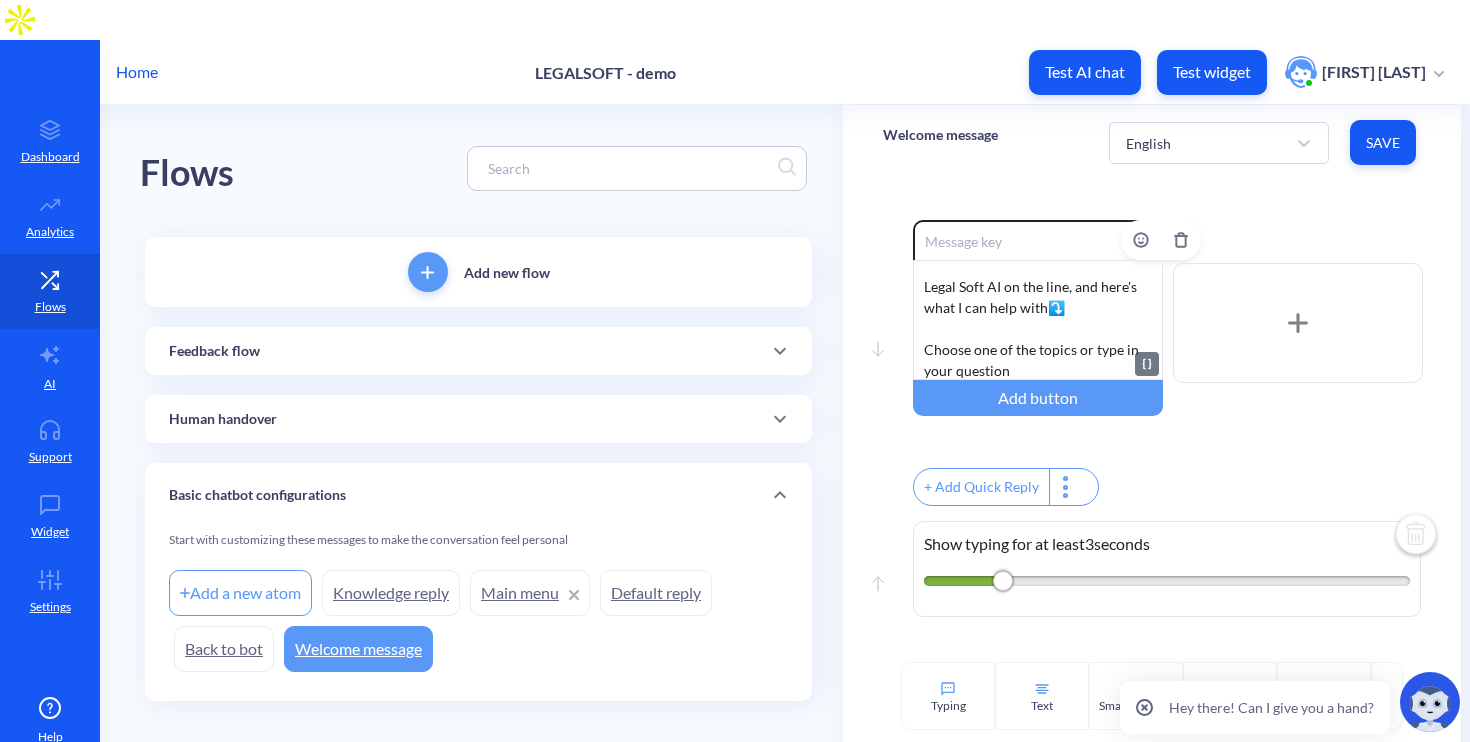 click on "Hello! Legal Soft AI on the line, and here's what I can help with  ⤵️ Choose one of the topics or type in your question Here's" 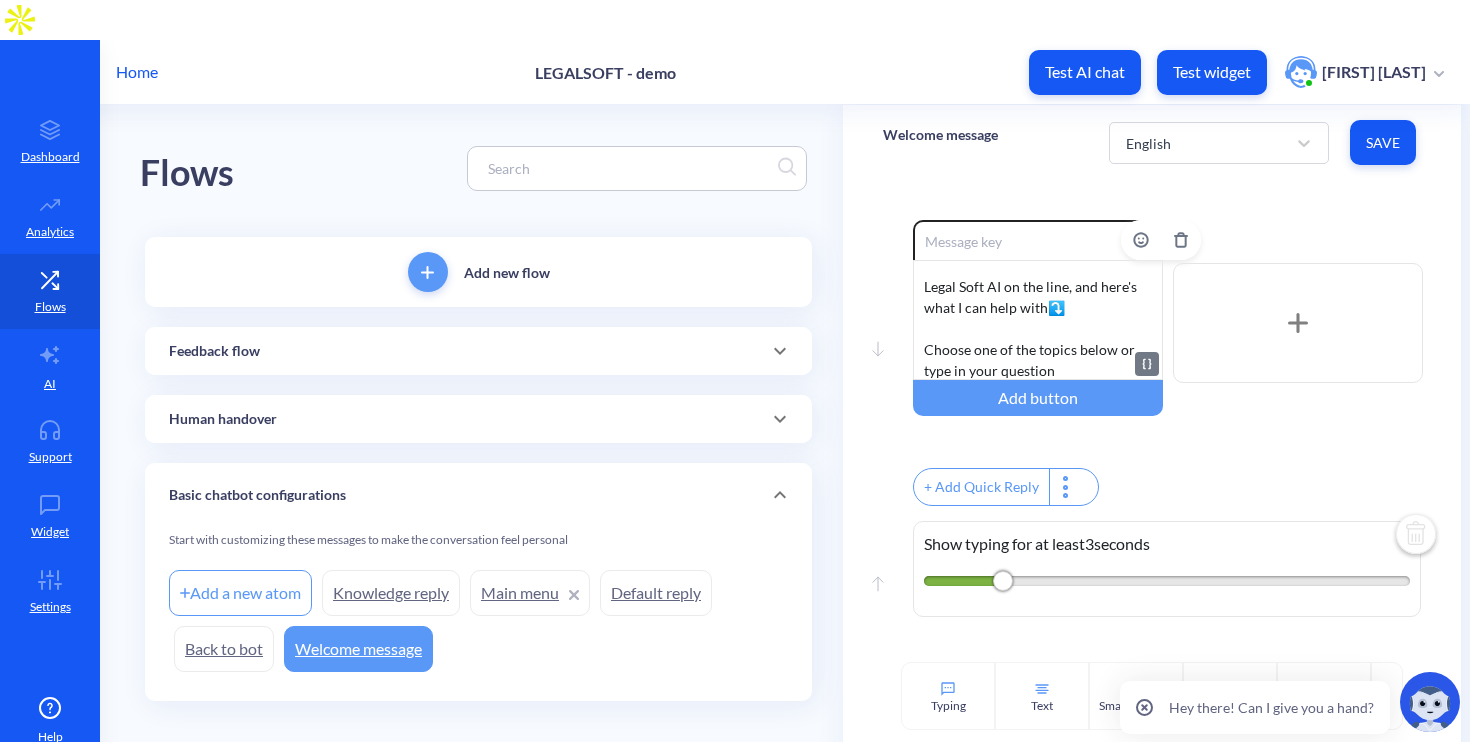 click on "Hello! Legal Soft AI on the line, and here's what I can help with  ⤵️ Choose one of the topics below or type in your question Here's" 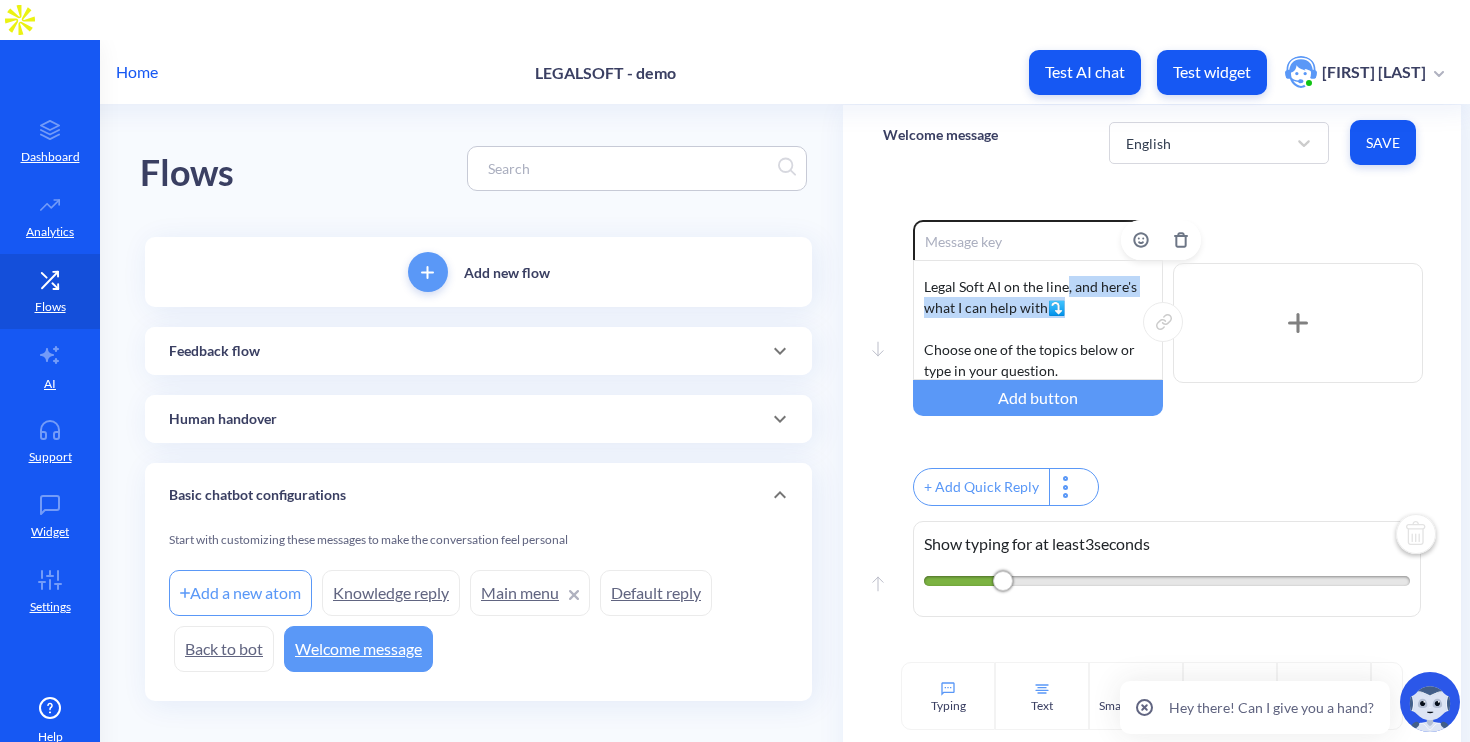 drag, startPoint x: 1068, startPoint y: 249, endPoint x: 1082, endPoint y: 257, distance: 16.124516 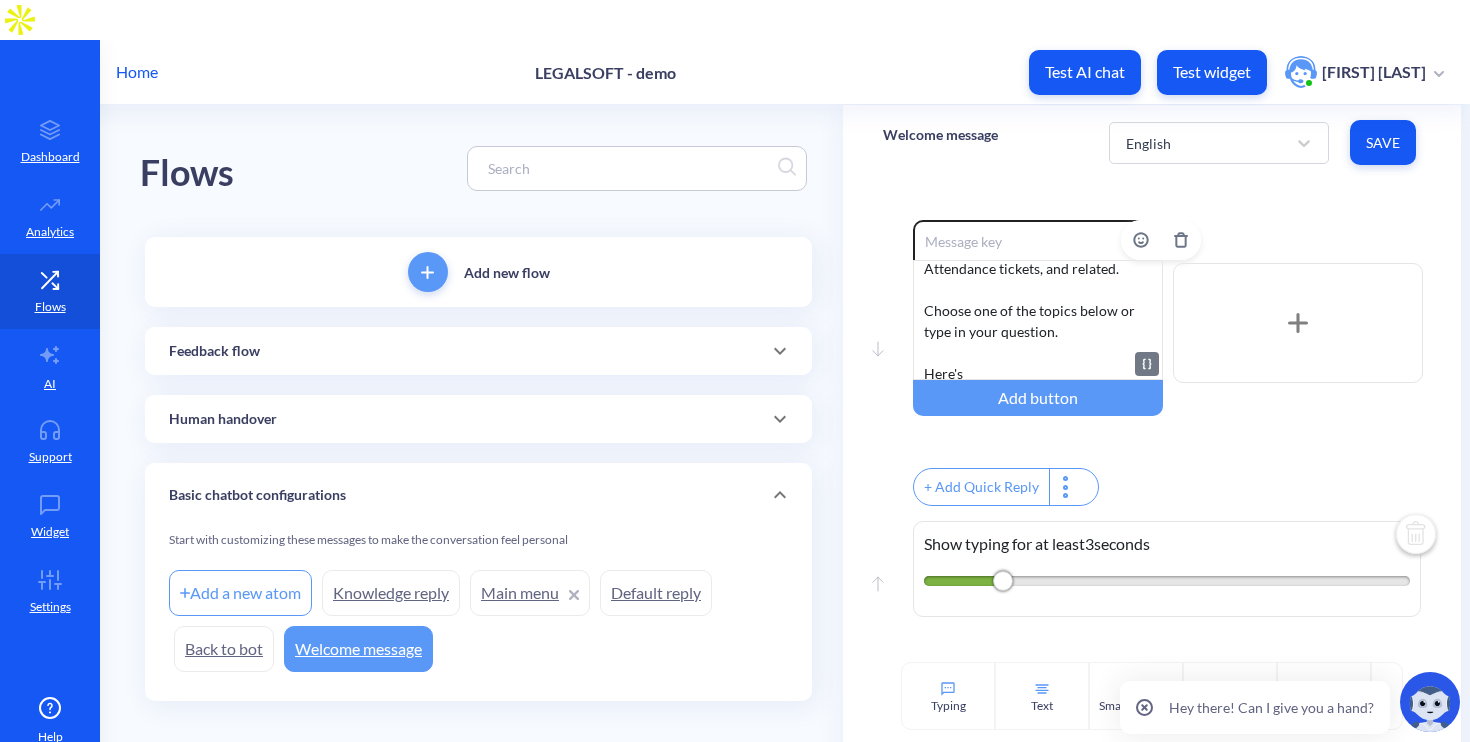 scroll, scrollTop: 123, scrollLeft: 0, axis: vertical 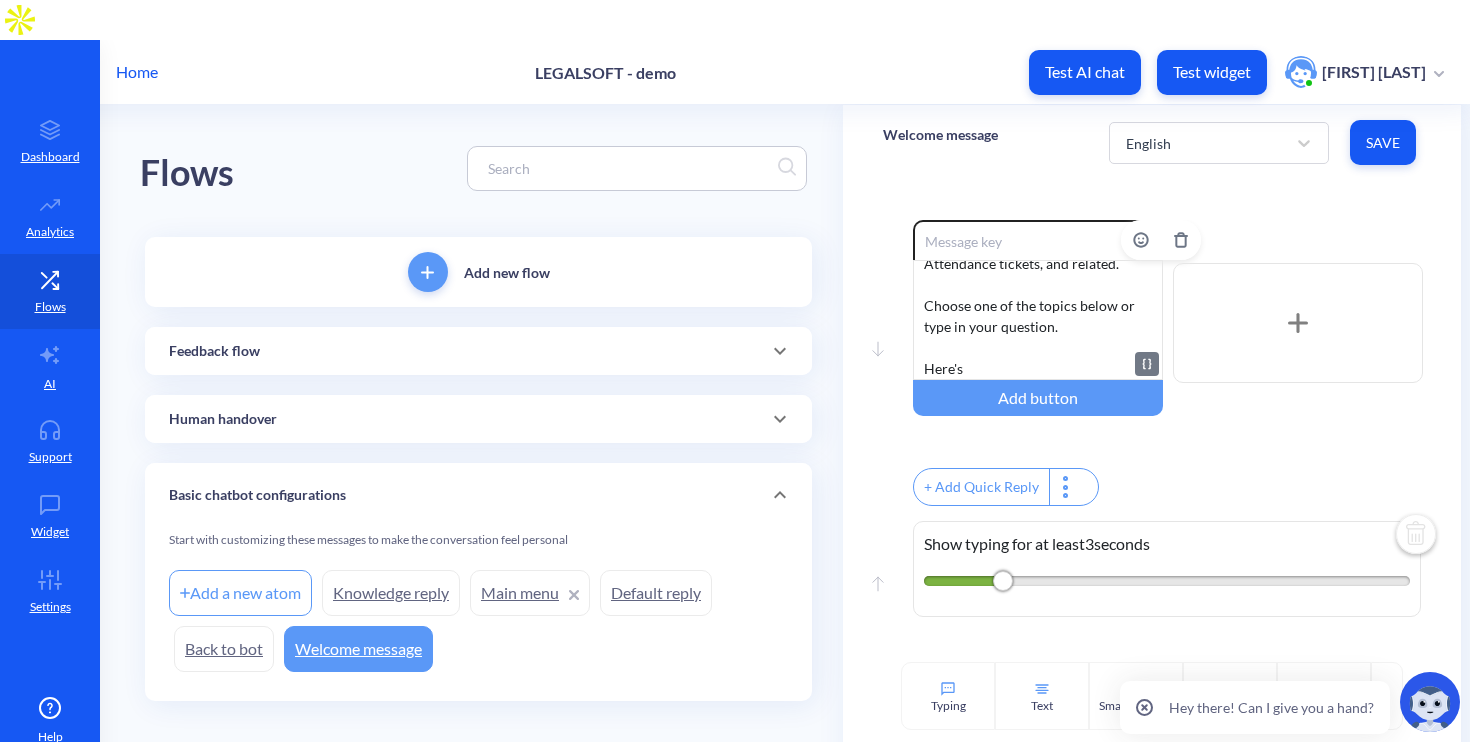 click on "Hello! Legal Soft AI on the line — here to assist with questions related to Compensation & Benefits, Payroll, Attendance tickets, and related. Choose one of the topics below or type in your question. Here's" 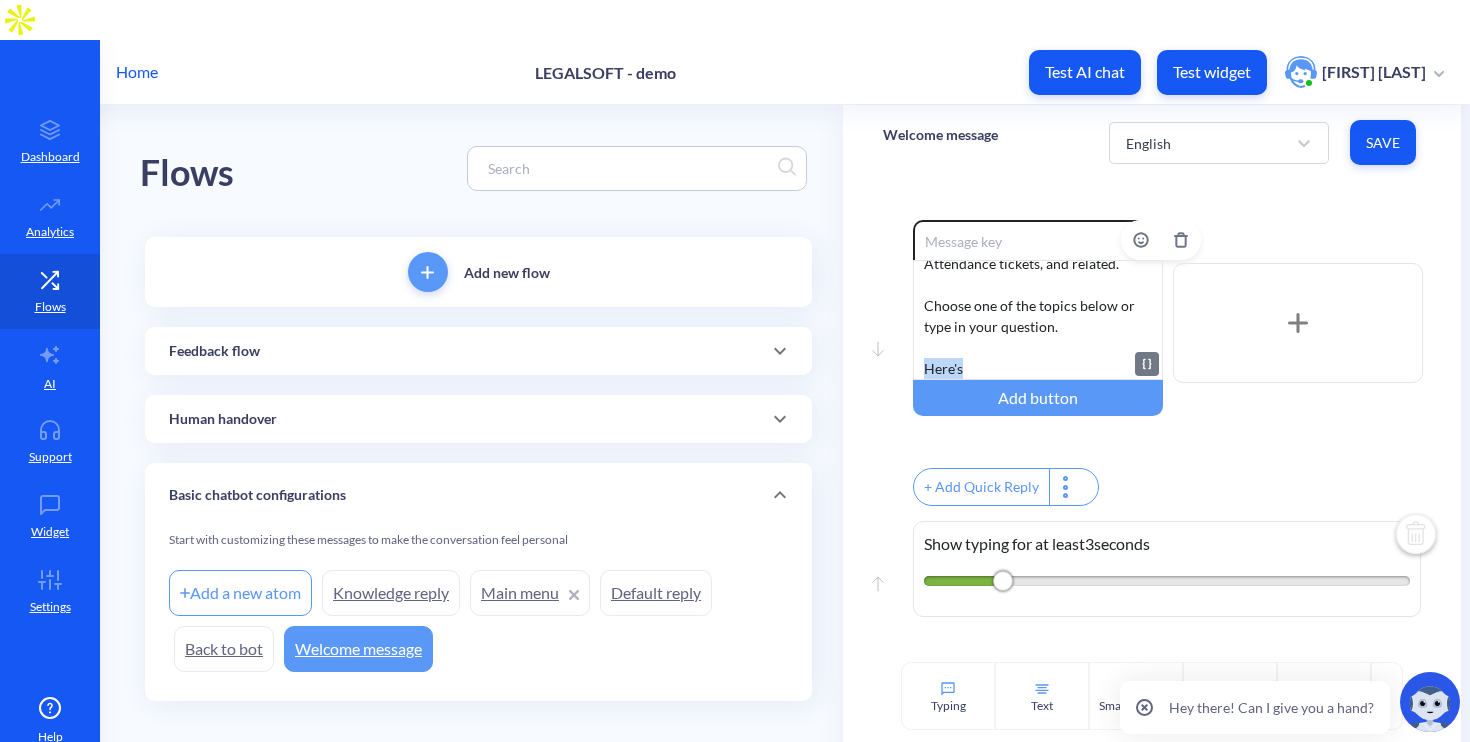 click on "Hello! Legal Soft AI on the line — here to assist with questions related to Compensation & Benefits, Payroll, Attendance tickets, and related. Choose one of the topics below or type in your question. Here's" 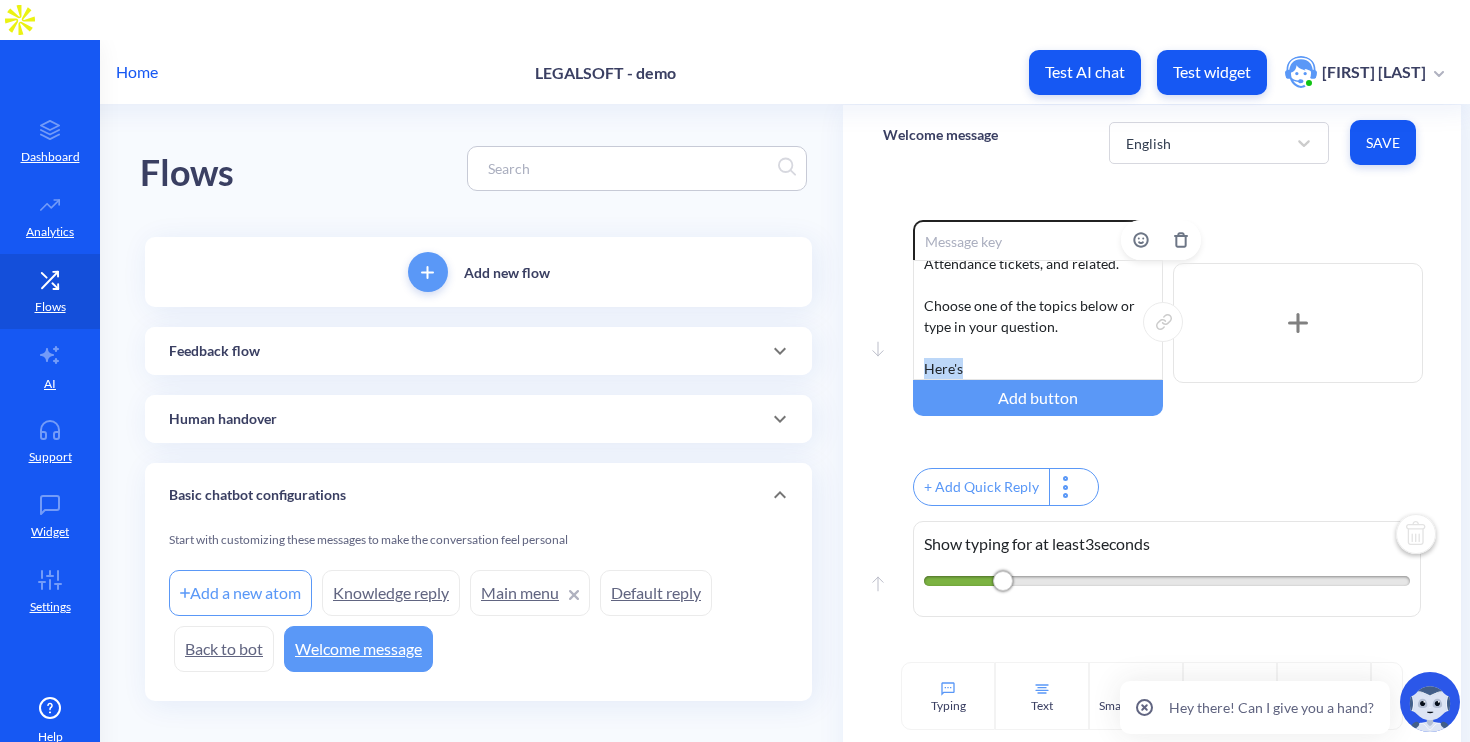 click on "Hello! Legal Soft AI on the line — here to assist with questions related to Compensation & Benefits, Payroll, Attendance tickets, and related. Choose one of the topics below or type in your question. Here's" at bounding box center (1038, 320) 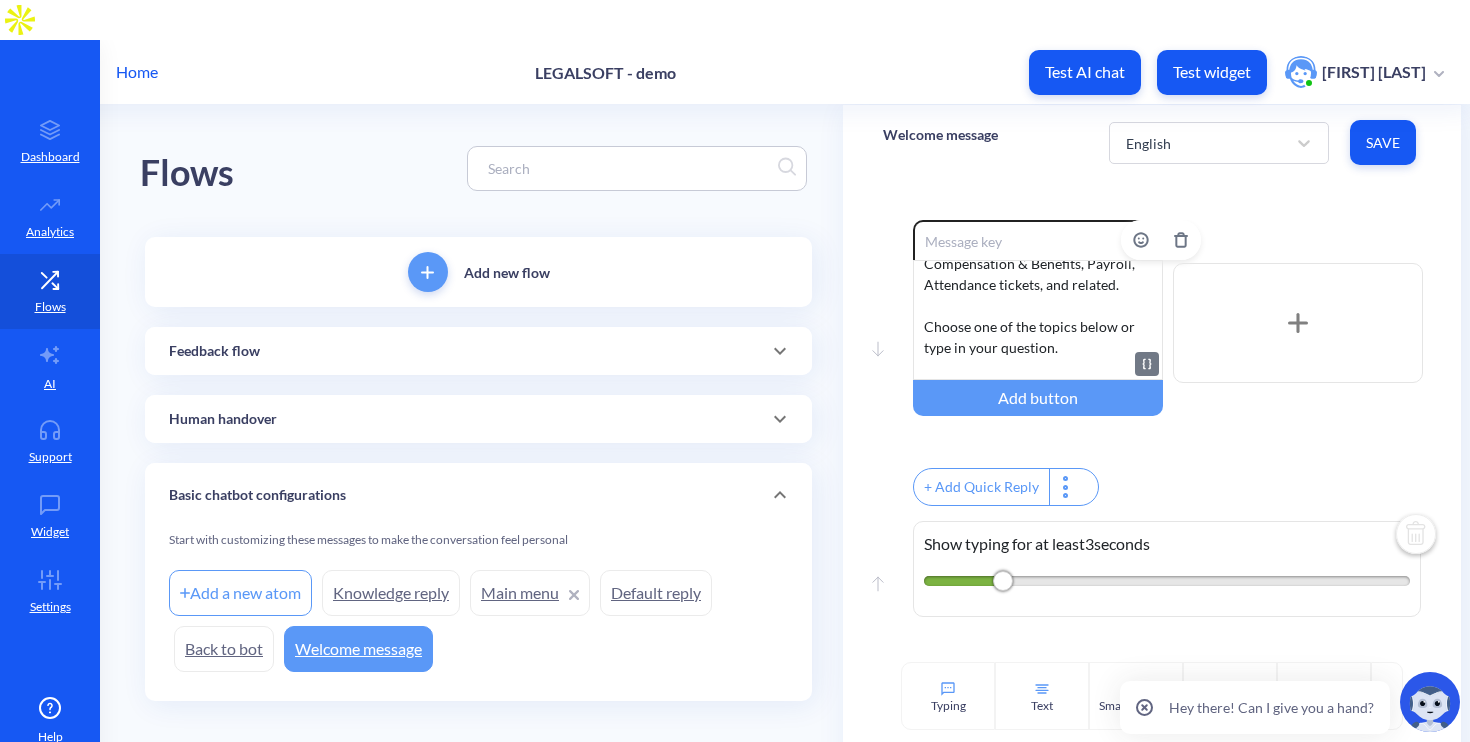 scroll, scrollTop: 81, scrollLeft: 0, axis: vertical 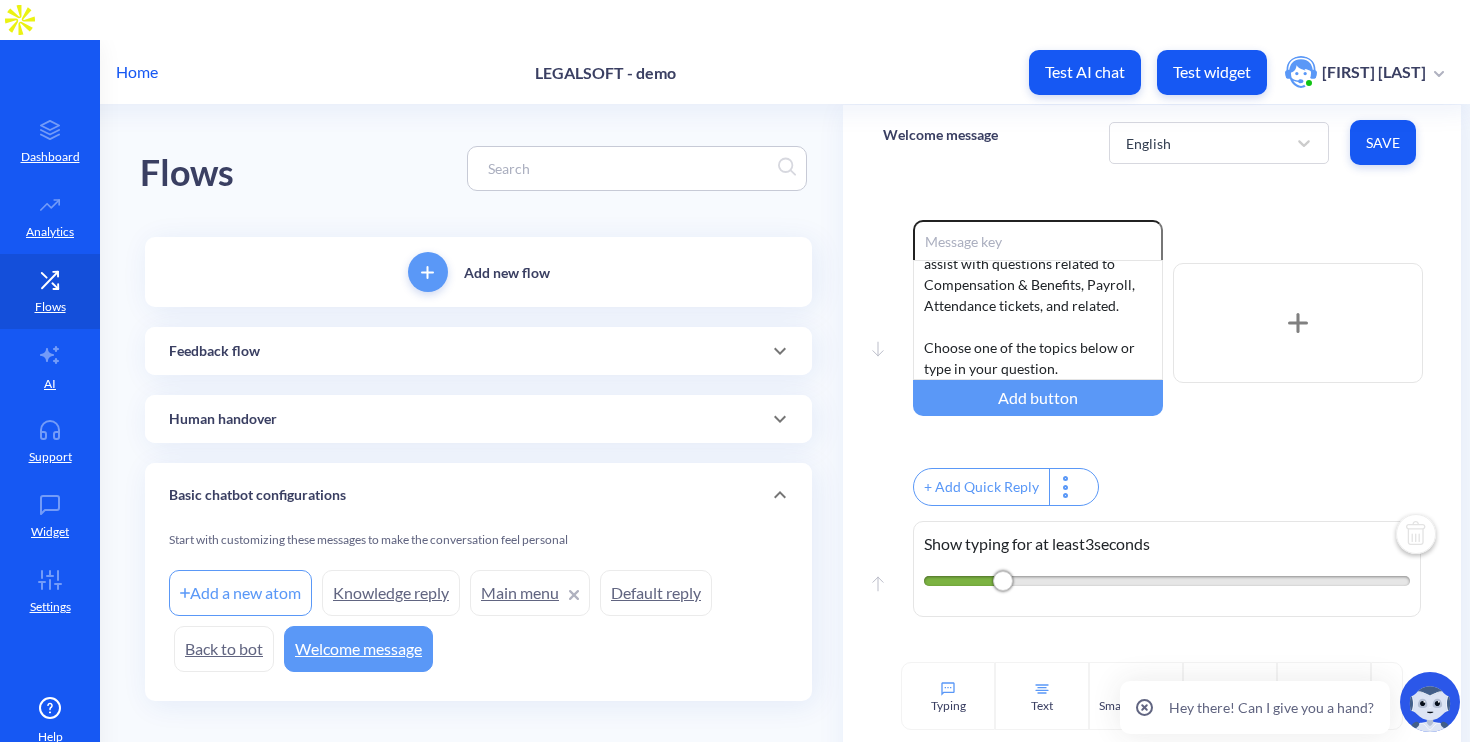 click on "Save" at bounding box center [1383, 142] 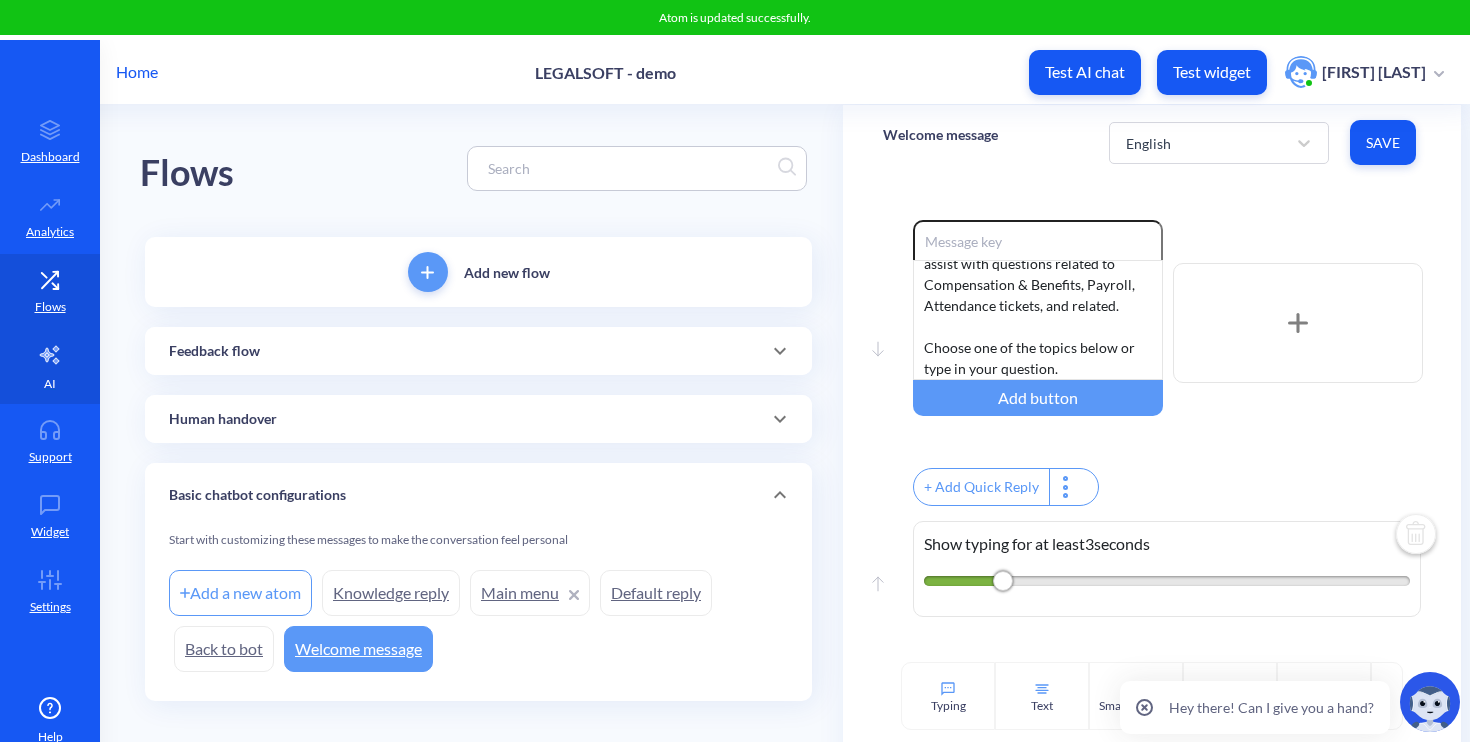 click 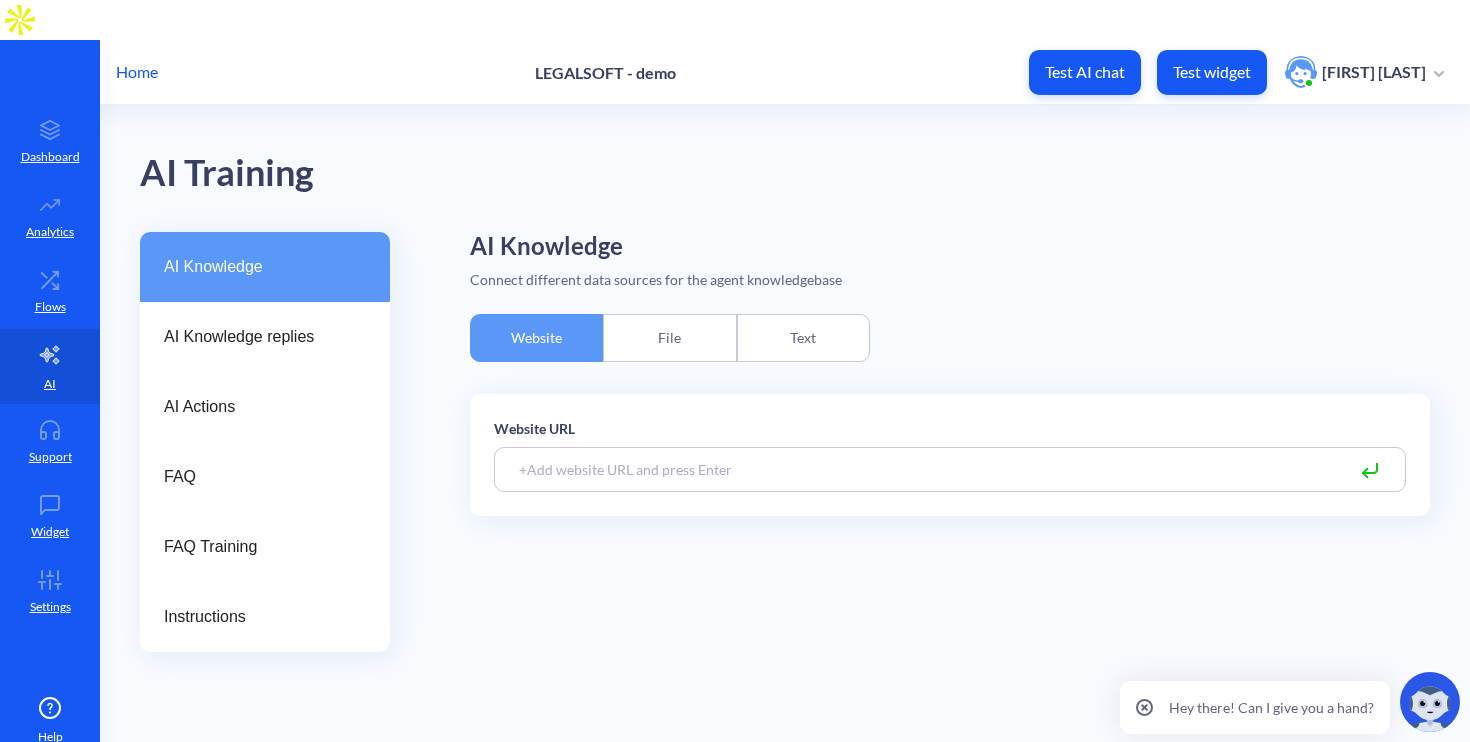 click on "Text" at bounding box center [803, 338] 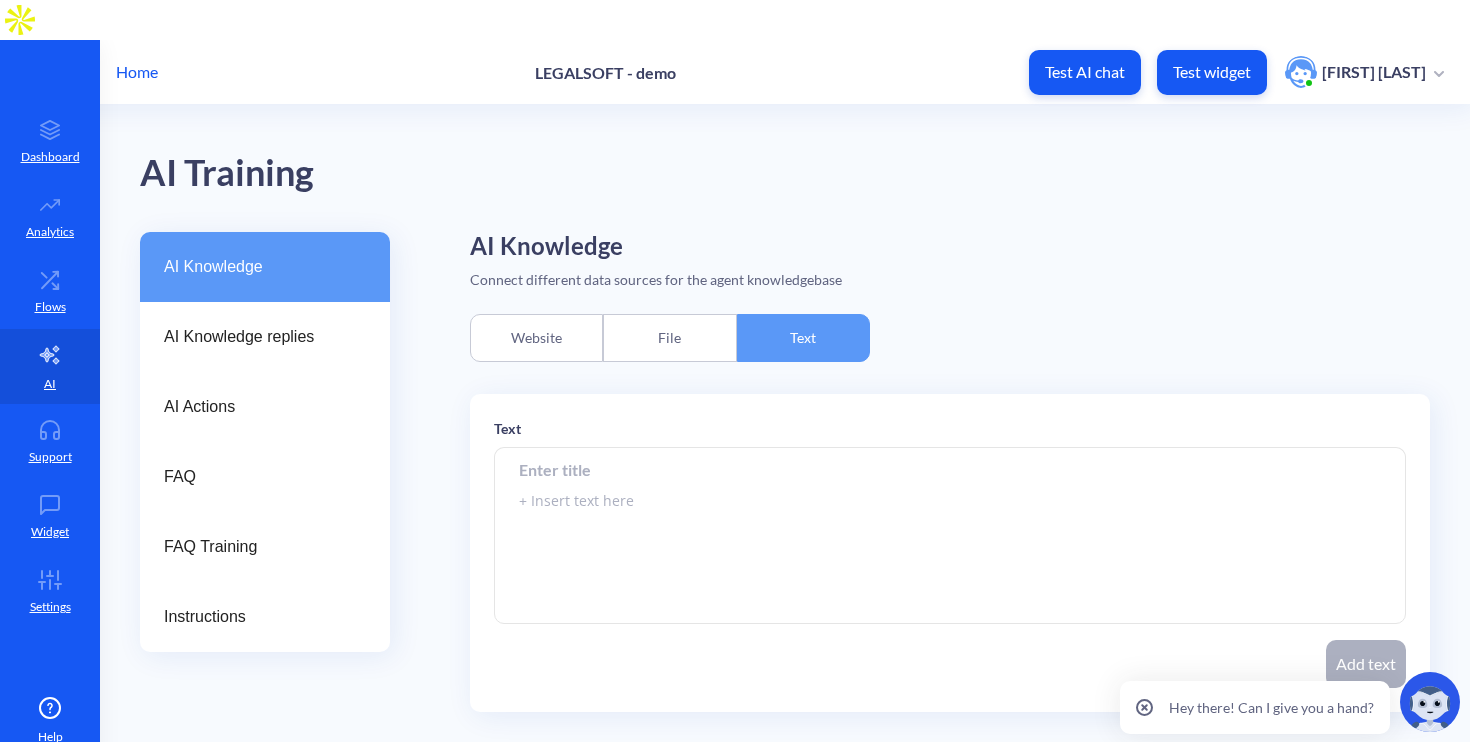 click at bounding box center [950, 469] 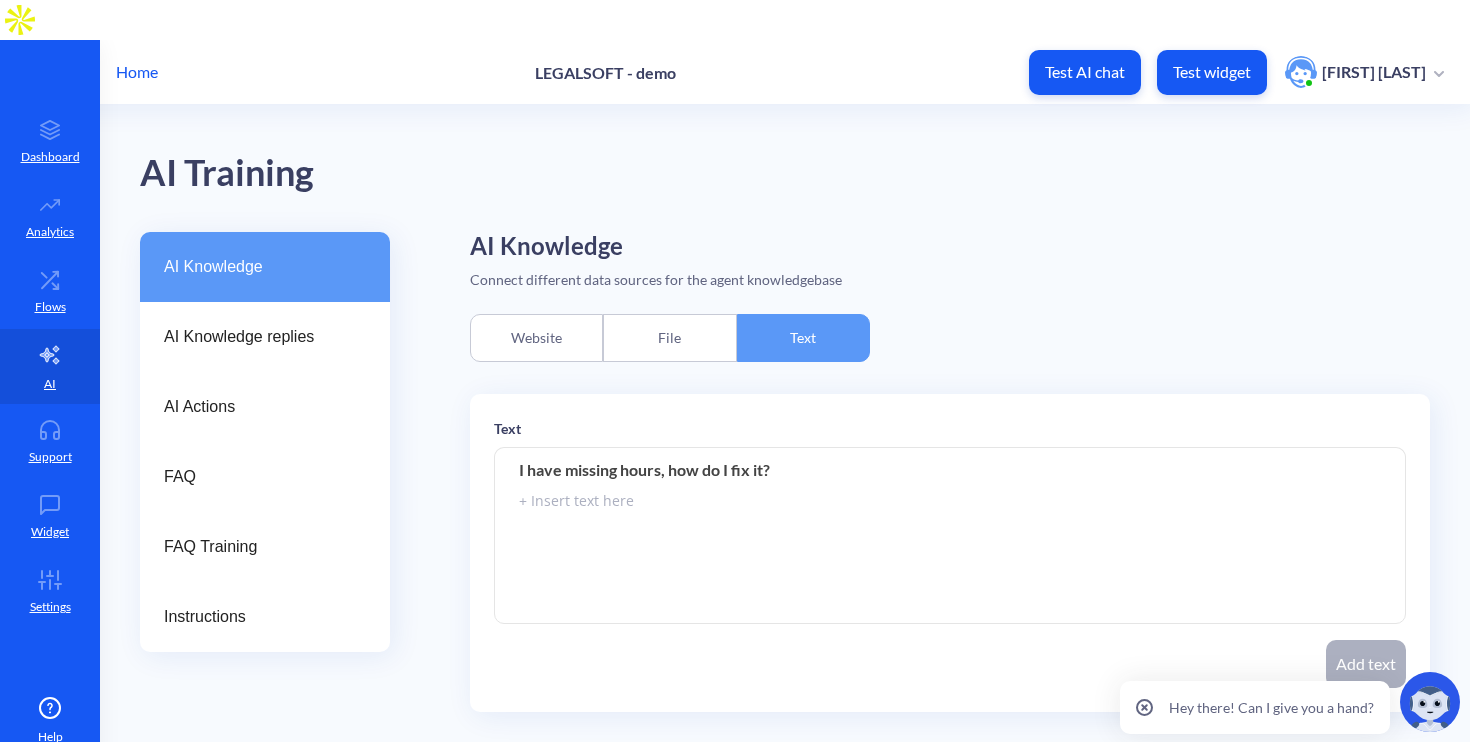 type on "I have missing hours, how do I fix it?" 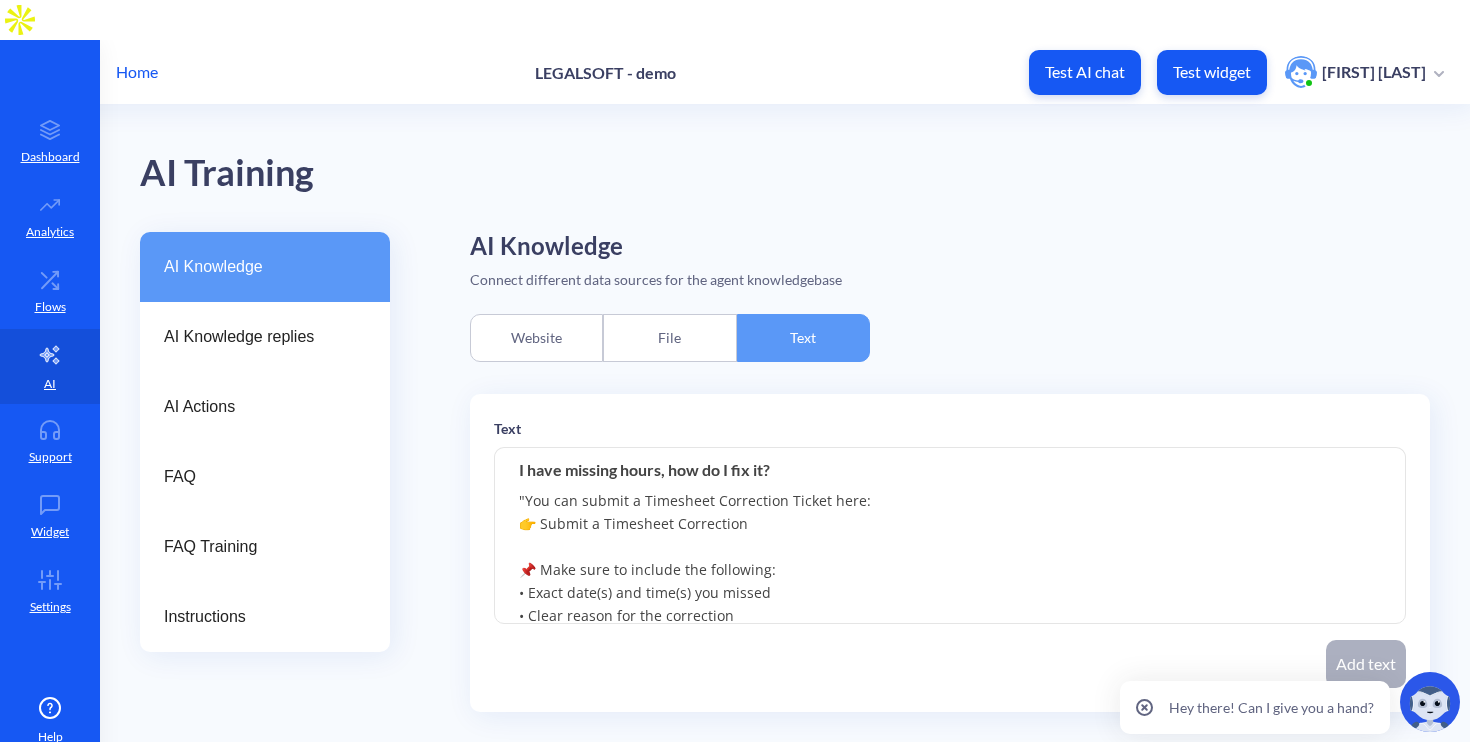 scroll, scrollTop: 209, scrollLeft: 0, axis: vertical 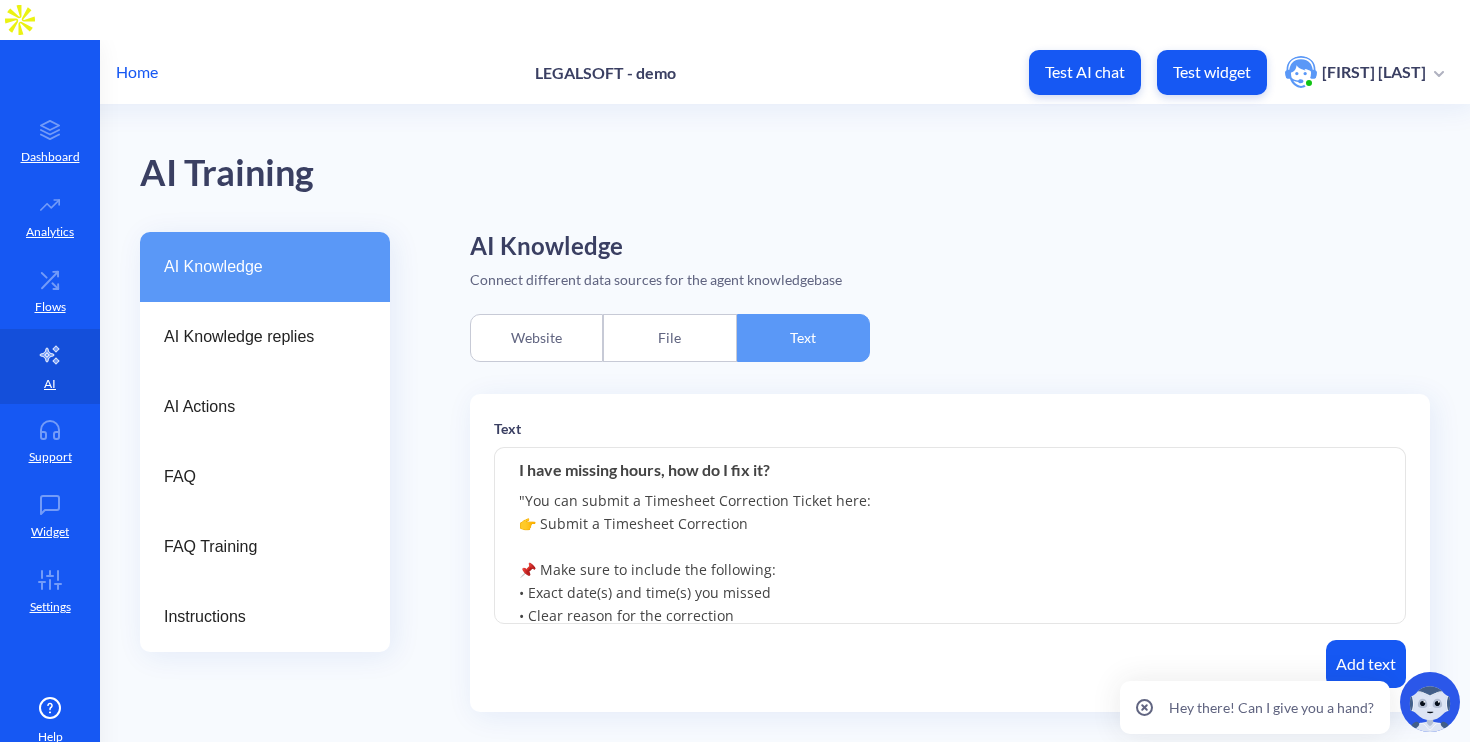 click on ""You can submit a Timesheet Correction Ticket here:
👉 Submit a Timesheet Correction
📌 Make sure to include the following:
• Exact date(s) and time(s) you missed
• Clear reason for the correction
• Proof of work (e.g., browser history, task screenshots, or logs)
• Any supporting evidence showing time not captured in Hubstaff
❓ Still need help or clarification?
You can submit a support ticket here:
👉 Submit a Help Request
Our team will get back to you within [24] business hours."" at bounding box center (950, 536) 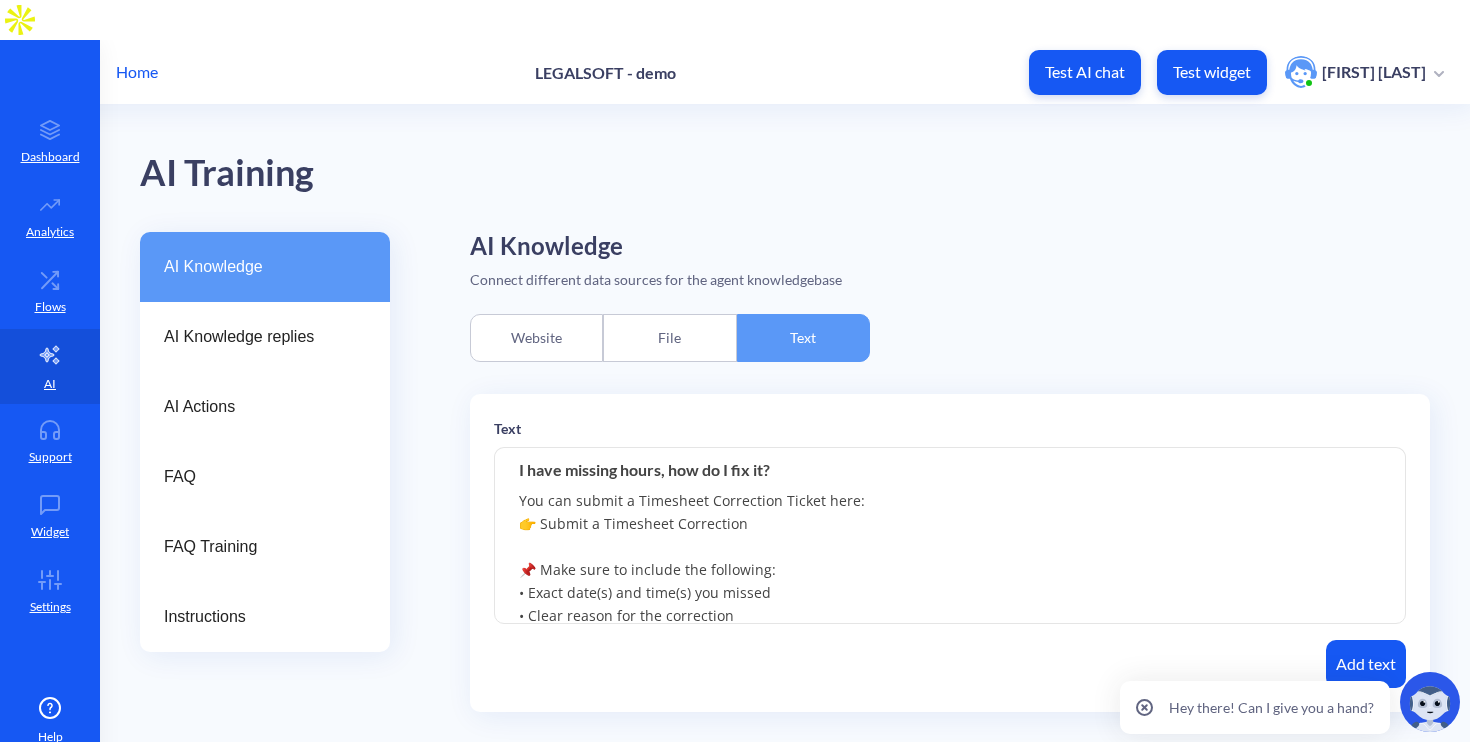 click on "You can submit a Timesheet Correction Ticket here:
👉 Submit a Timesheet Correction
📌 Make sure to include the following:
• Exact date(s) and time(s) you missed
• Clear reason for the correction
• Proof of work (e.g., browser history, task screenshots, or logs)
• Any supporting evidence showing time not captured in Hubstaff
❓ Still need help or clarification?
You can submit a support ticket here:
👉 Submit a Help Request
Our team will get back to you within [24] business hours." at bounding box center (950, 536) 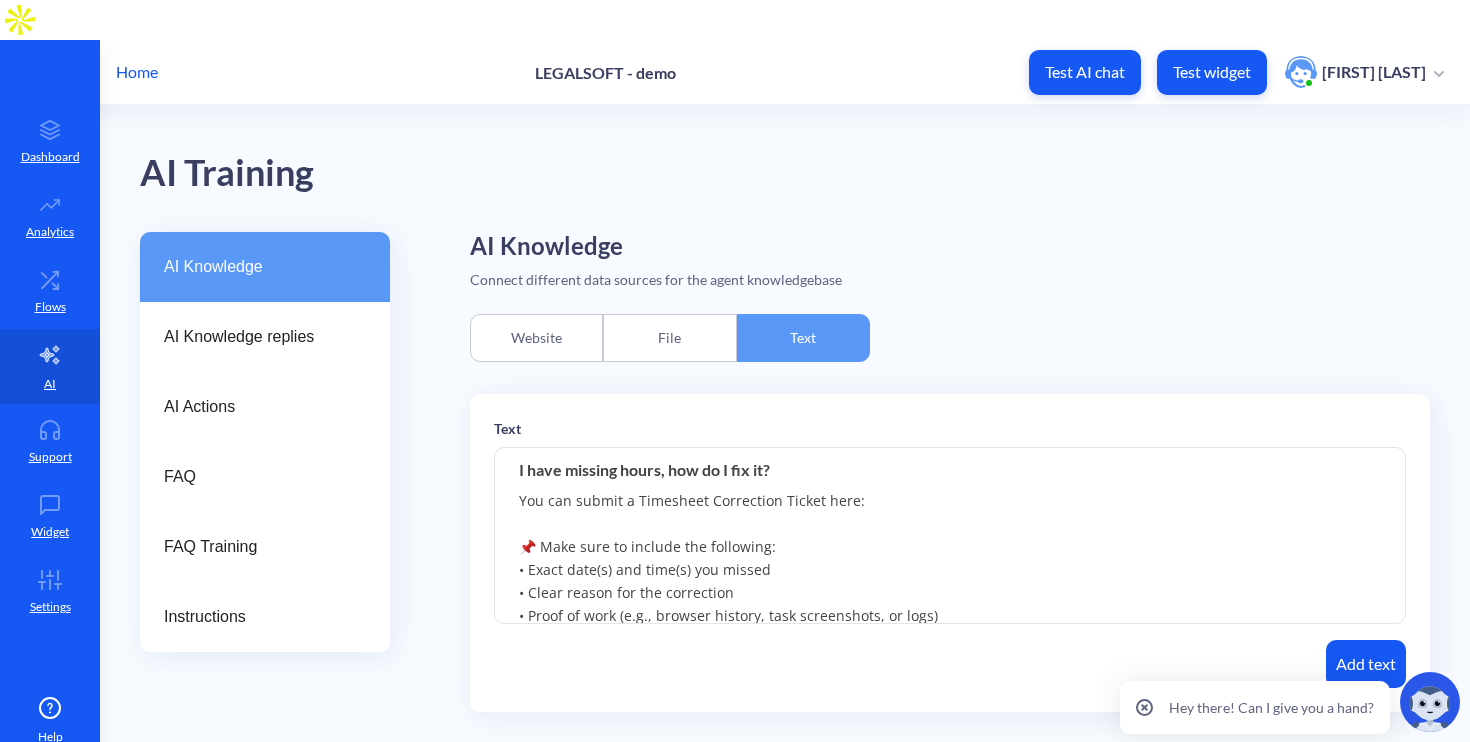 paste on "https://www.google.com/url?q=https://forms.monday.com/forms/63c3622d7b8d1b3fdbfdc8af5cf87ece?r%3Duse1&sa=D&source=editors&ust=1754414762343306&usg=AOvVaw0ljoegcgzHZifC6exlIi8-" 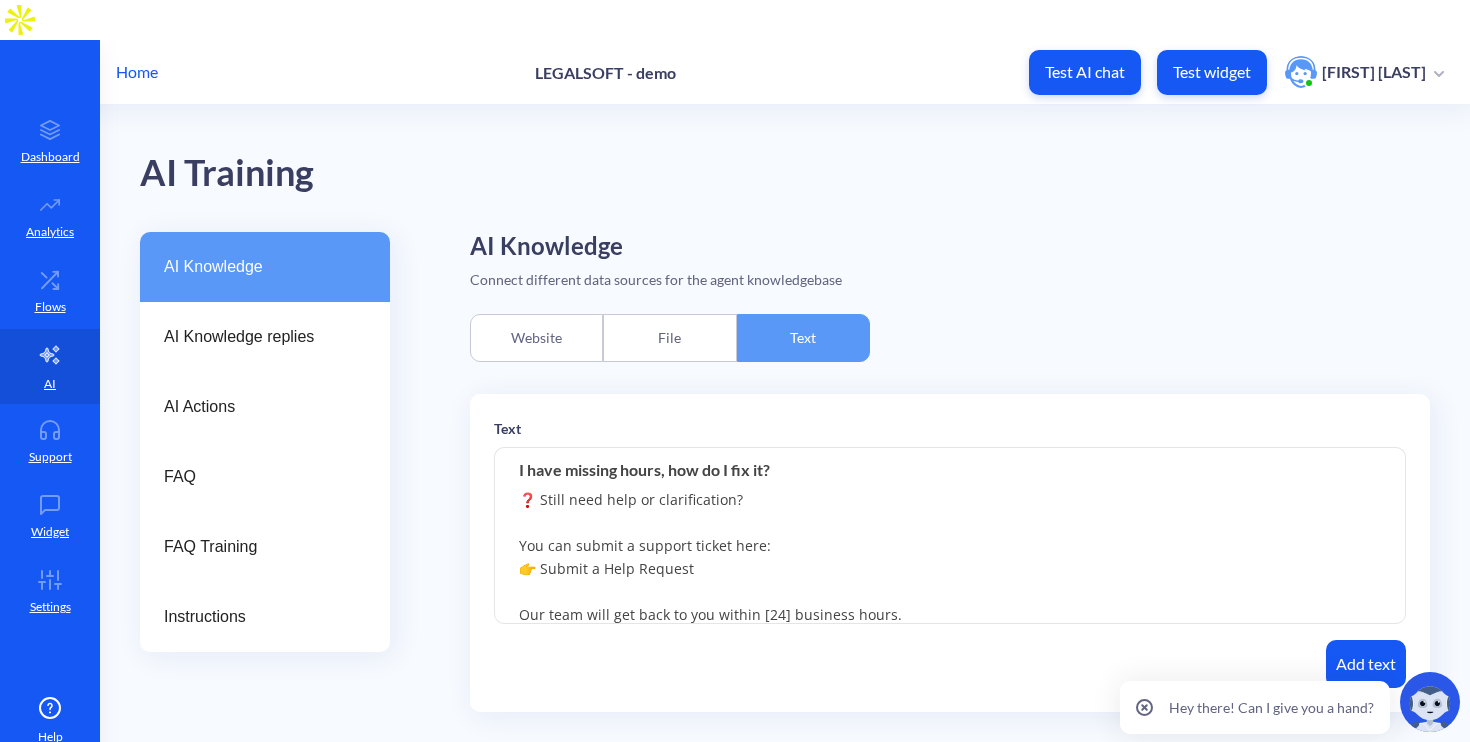 scroll, scrollTop: 244, scrollLeft: 0, axis: vertical 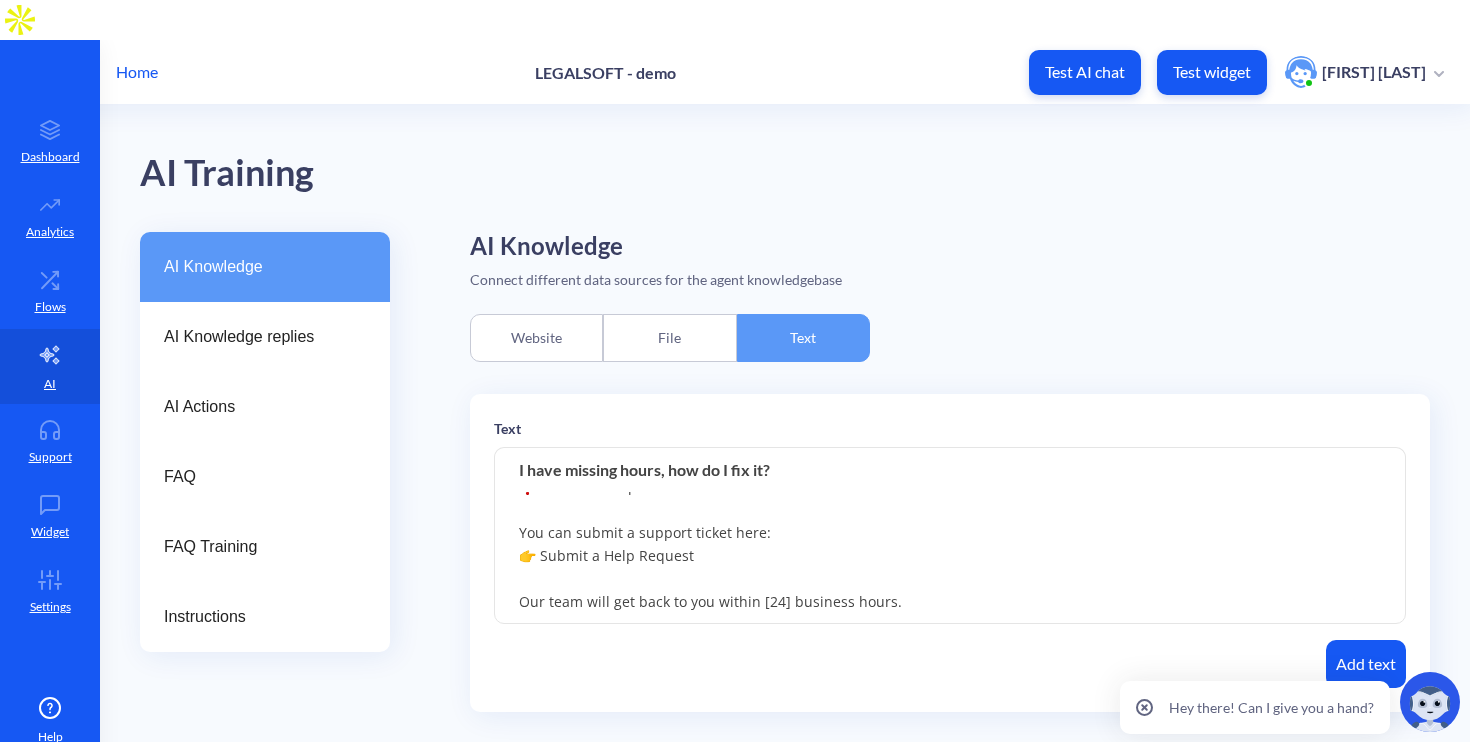 click on "You can submit a Timesheet Correction Ticket here: https://www.google.com/url?q=https://forms.monday.com/forms/63c3622d7b8d1b3fdbfdc8af5cf87ece?r%3Duse1&sa=D&source=editors&ust=1754414762343306&usg=AOvVaw0ljoegcgzHZifC6exlIi8-
📌 Make sure to include the following:
• Exact date(s) and time(s) you missed
• Clear reason for the correction
• Proof of work (e.g., browser history, task screenshots, or logs)
• Any supporting evidence showing time not captured in Hubstaff
❓ Still need help or clarification?
You can submit a support ticket here:
👉 Submit a Help Request
Our team will get back to you within [24] business hours." at bounding box center (950, 536) 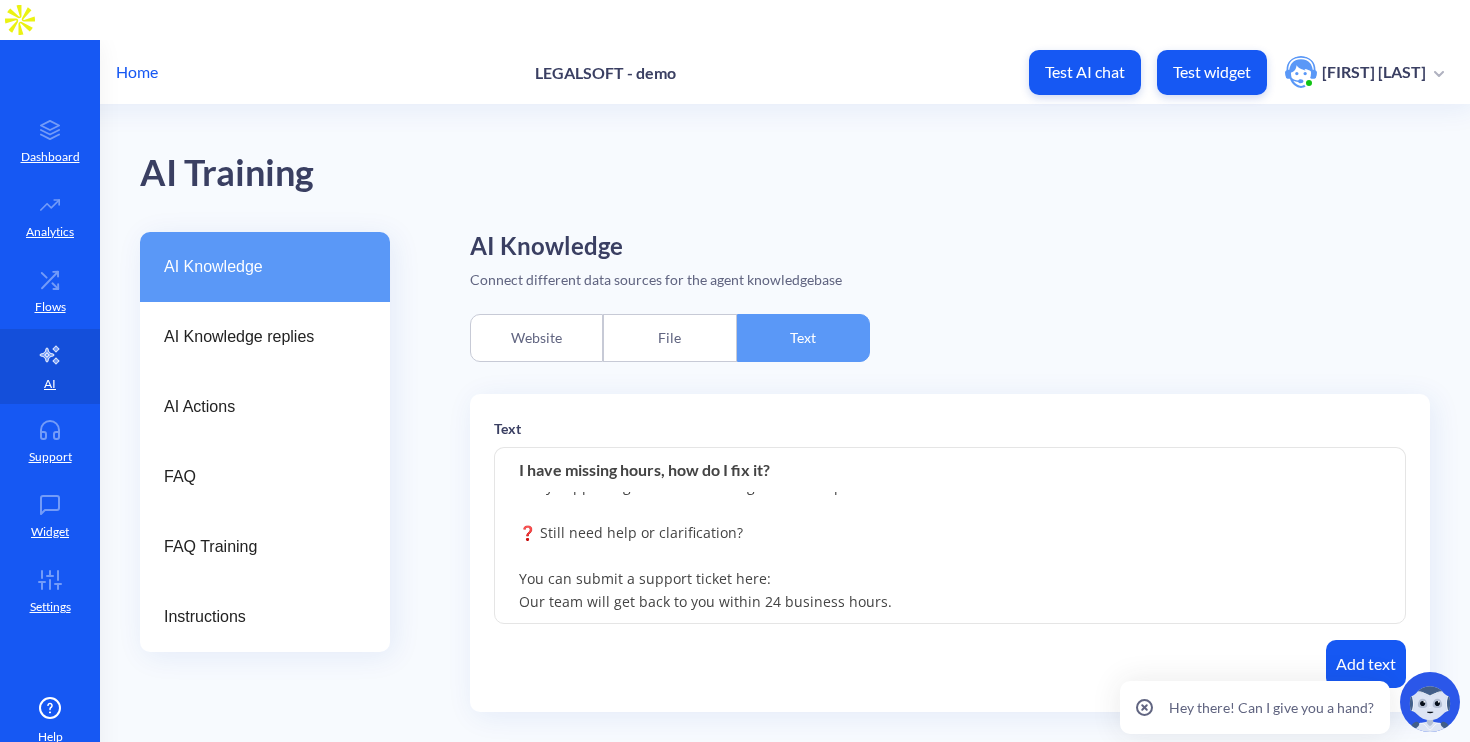 scroll, scrollTop: 198, scrollLeft: 0, axis: vertical 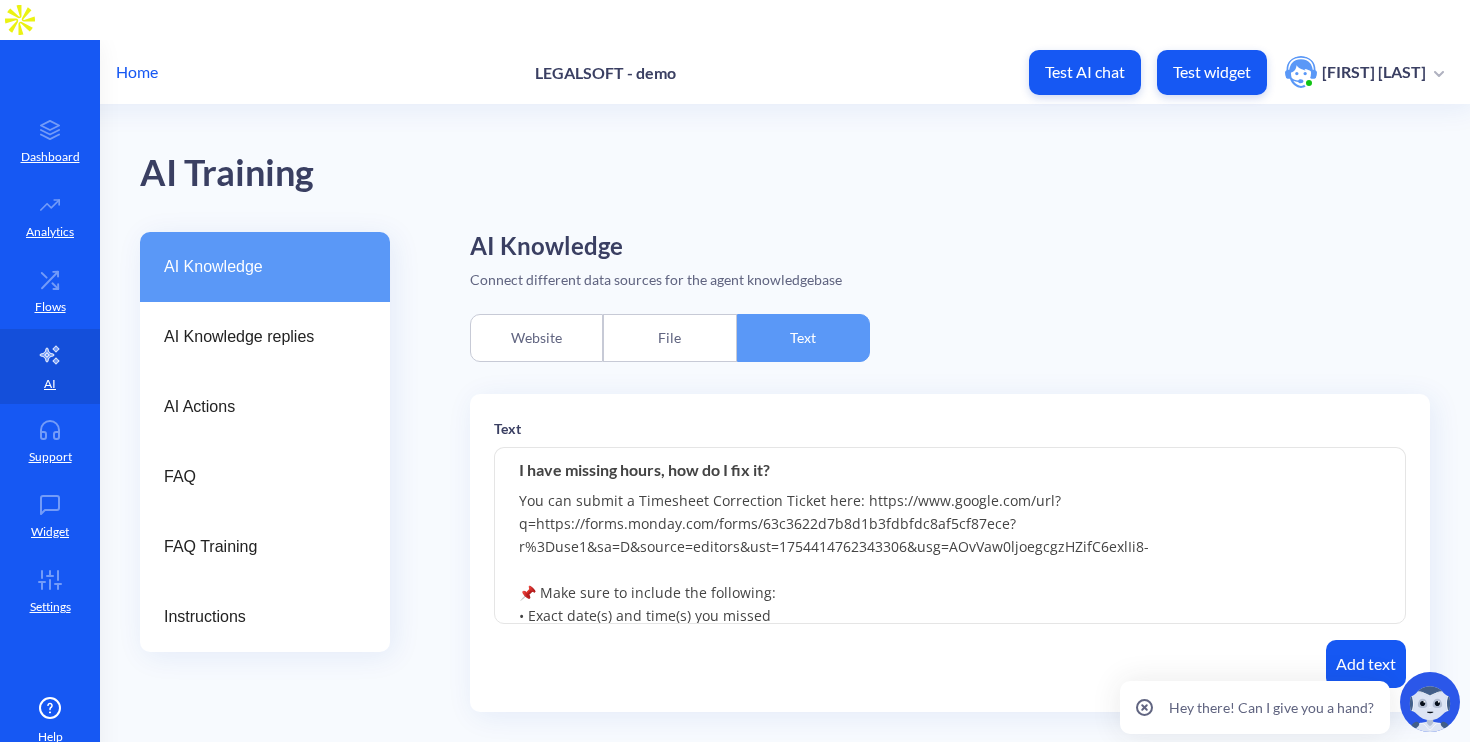 click on "You can submit a Timesheet Correction Ticket here: https://www.google.com/url?q=https://forms.monday.com/forms/63c3622d7b8d1b3fdbfdc8af5cf87ece?r%3Duse1&sa=D&source=editors&ust=1754414762343306&usg=AOvVaw0ljoegcgzHZifC6exlIi8-
📌 Make sure to include the following:
• Exact date(s) and time(s) you missed
• Clear reason for the correction
• Proof of work (e.g., browser history, task screenshots, or logs)
• Any supporting evidence showing time not captured in Hubstaff
❓ Still need help or clarification?
You can submit a support ticket here:
Our team will get back to you within [24] business hours." at bounding box center [950, 536] 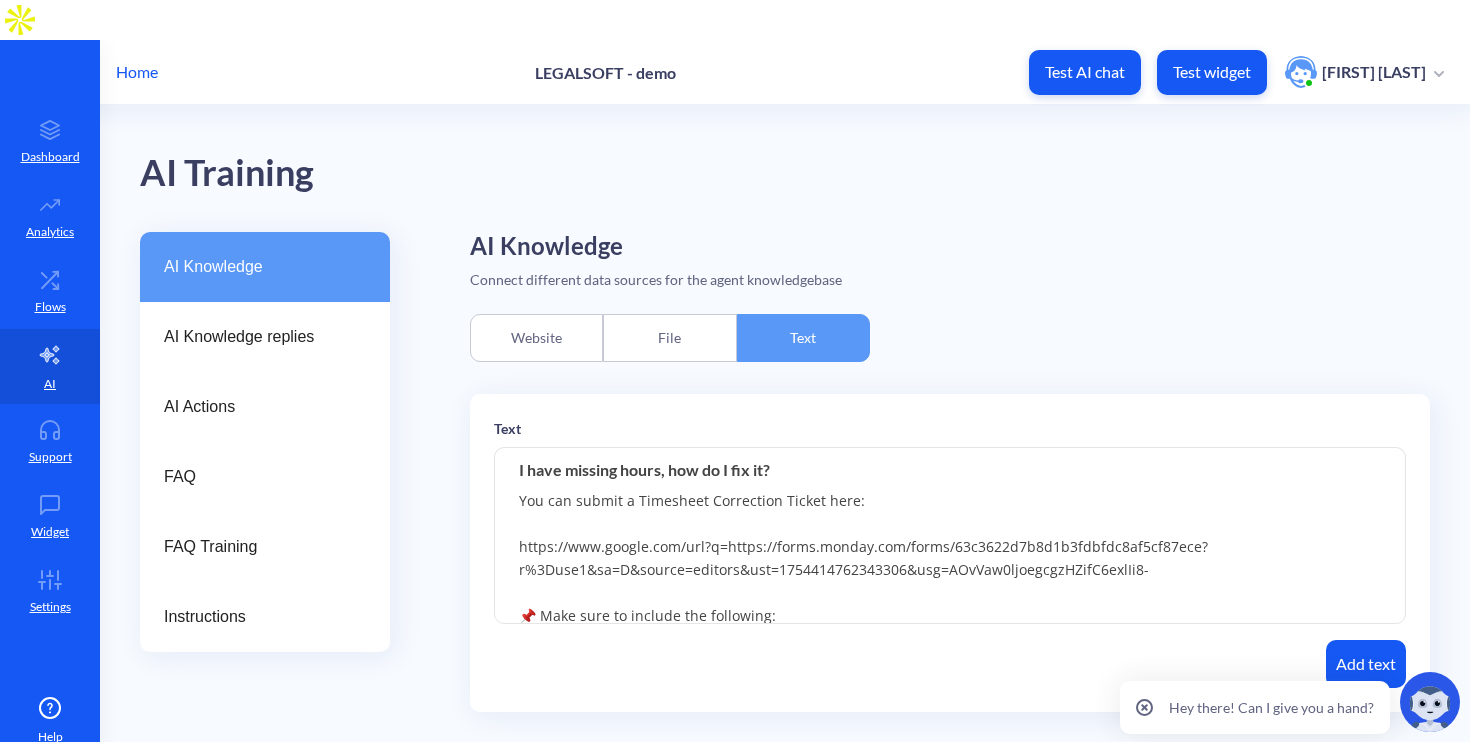 click on "You can submit a Timesheet Correction Ticket here:
https://www.google.com/url?q=https://forms.monday.com/forms/63c3622d7b8d1b3fdbfdc8af5cf87ece?r%3Duse1&sa=D&source=editors&ust=1754414762343306&usg=AOvVaw0ljoegcgzHZifC6exlIi8-
📌 Make sure to include the following:
• Exact date(s) and time(s) you missed
• Clear reason for the correction
• Proof of work (e.g., browser history, task screenshots, or logs)
• Any supporting evidence showing time not captured in Hubstaff
❓ Still need help or clarification?
You can submit a support ticket here:
Our team will get back to you within 24 business hours." at bounding box center (950, 536) 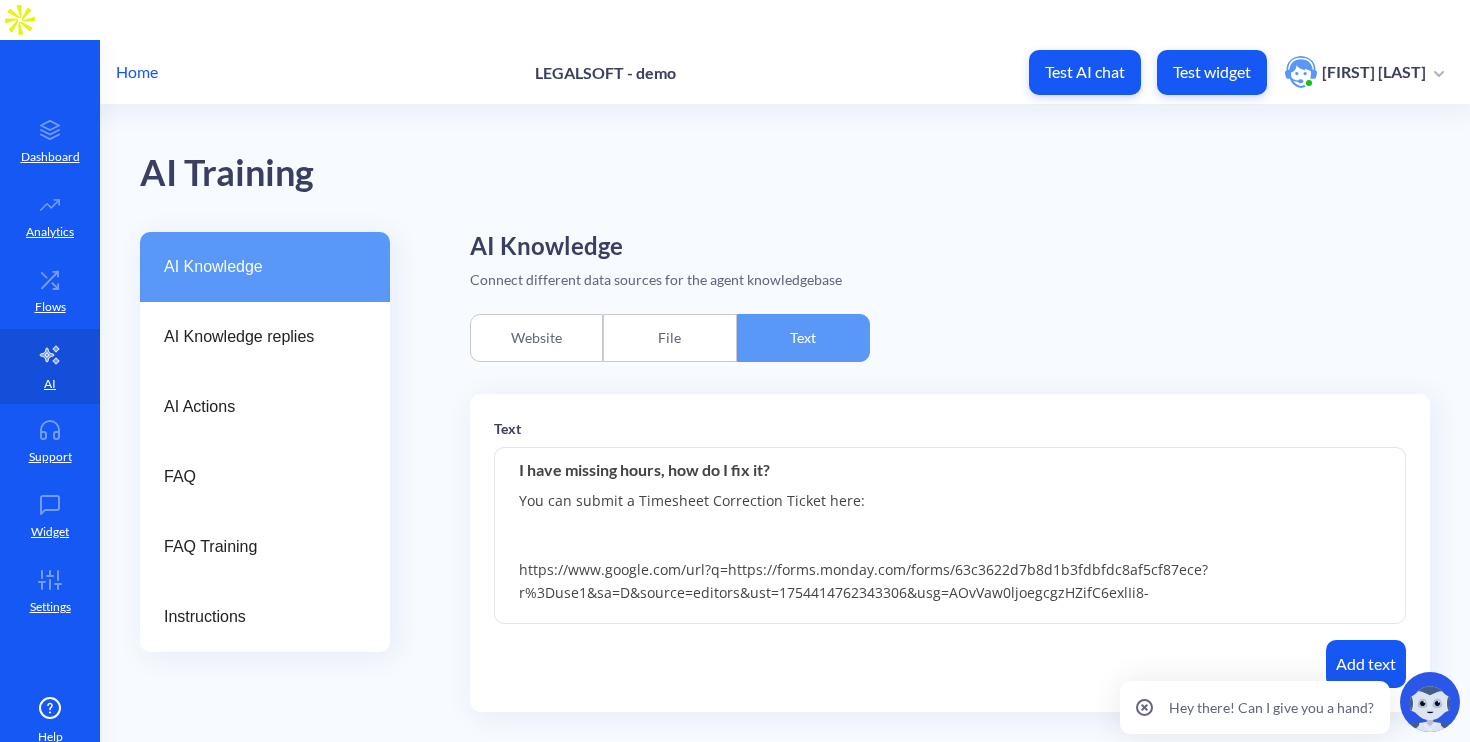 paste on "[Furniture Quote form](https://drive.google.com/file/d/1XfcMpyiSEXdSQuR4bjXf2Qn902epJOLK/view)" 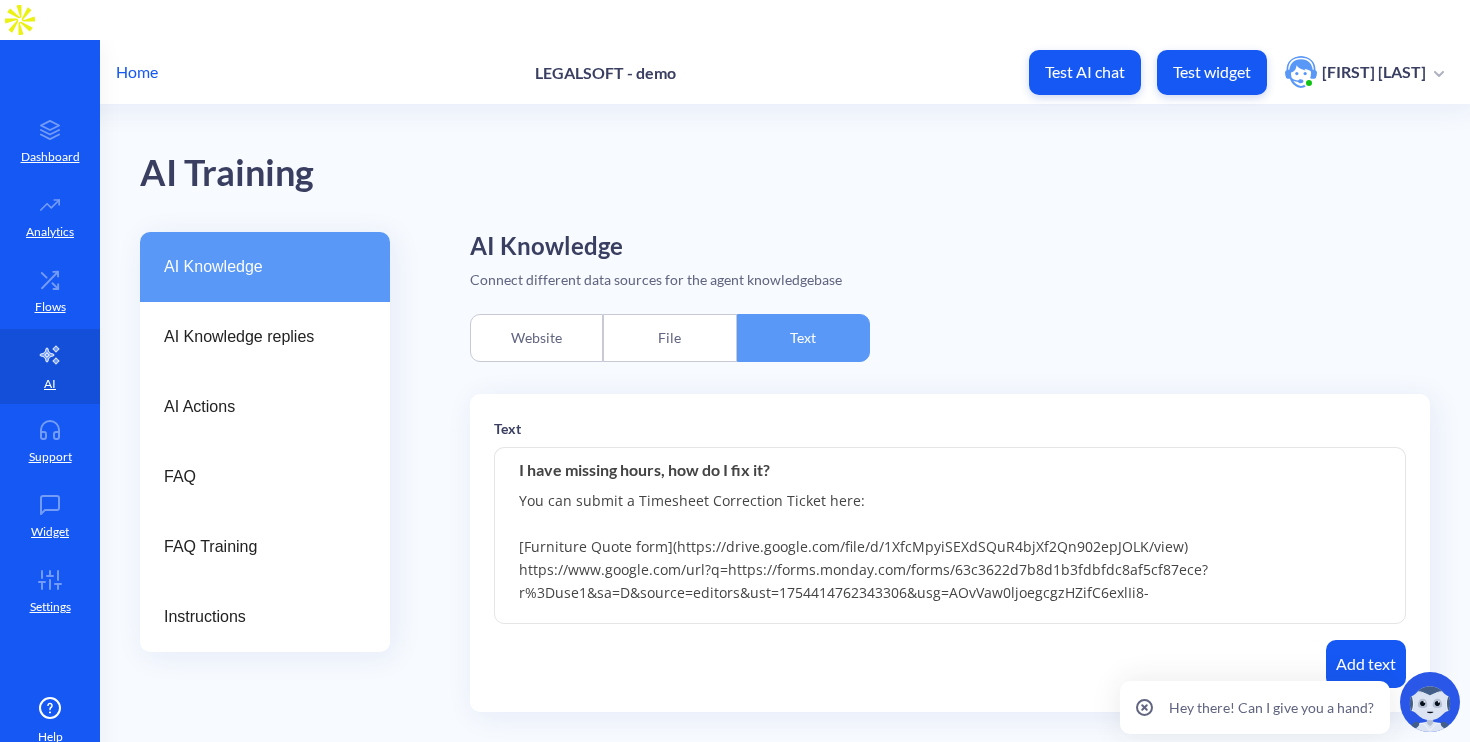 drag, startPoint x: 670, startPoint y: 508, endPoint x: 462, endPoint y: 506, distance: 208.00961 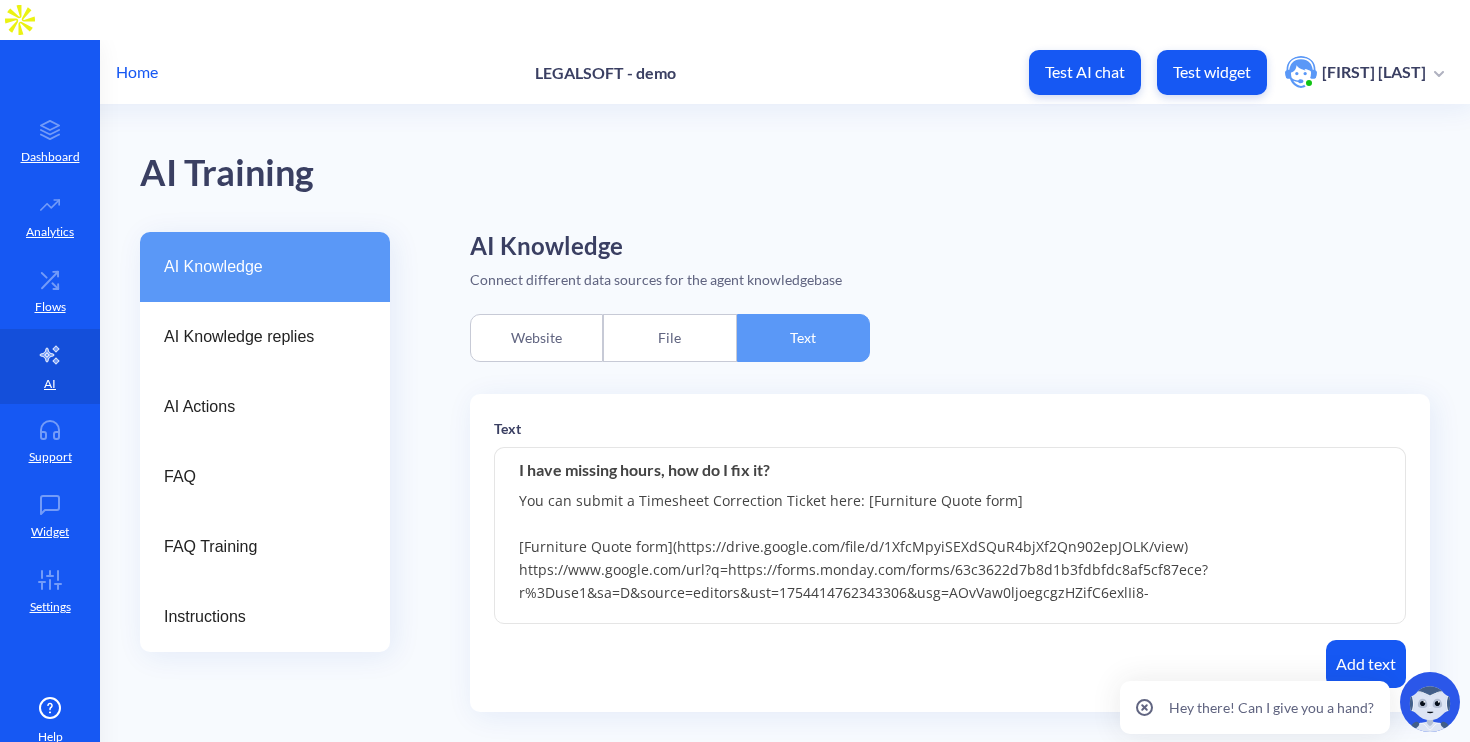 drag, startPoint x: 858, startPoint y: 461, endPoint x: 1011, endPoint y: 468, distance: 153.16005 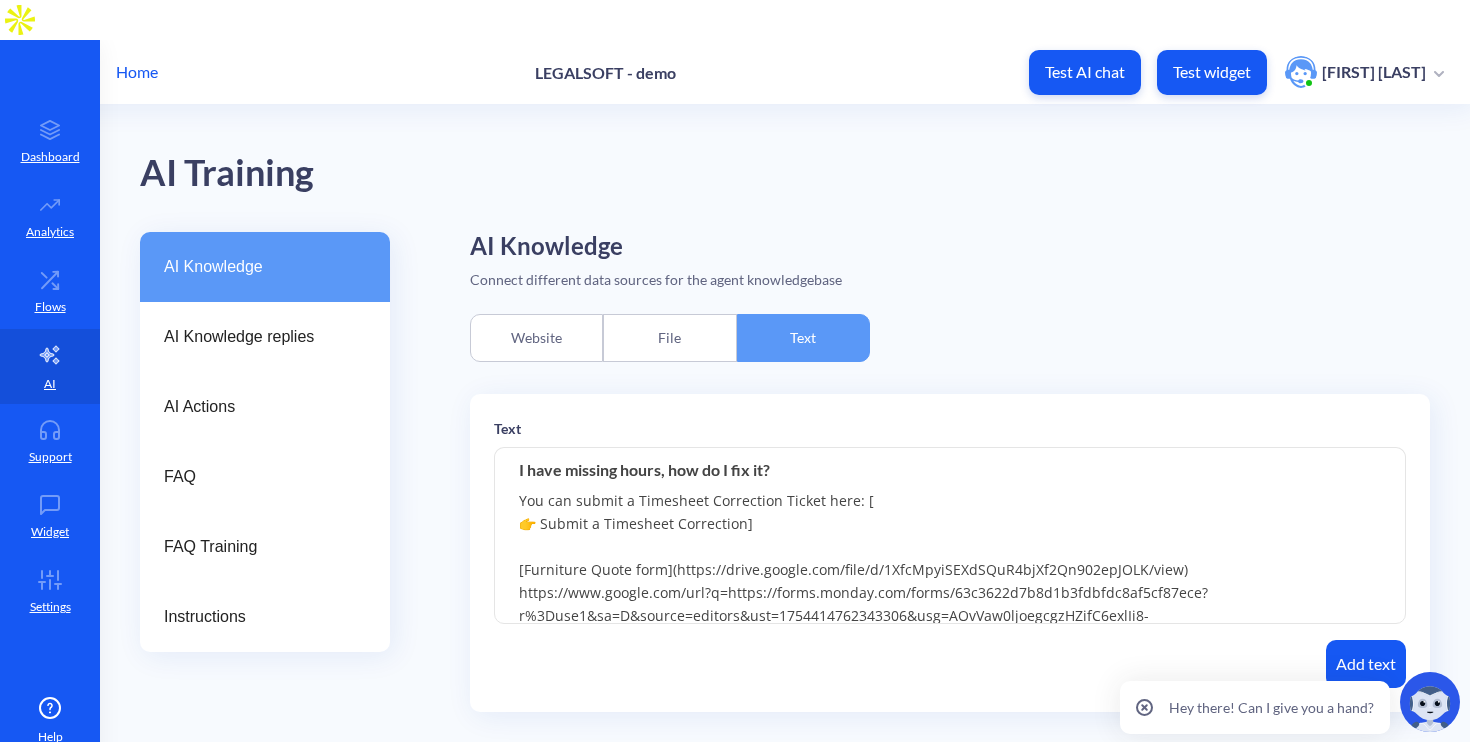 click on "You can submit a Timesheet Correction Ticket here: [
👉 Submit a Timesheet Correction]
[Furniture Quote form](https://drive.google.com/file/d/1XfcMpyiSEXdSQuR4bjXf2Qn902epJOLK/view)
https://www.google.com/url?q=https://forms.monday.com/forms/63c3622d7b8d1b3fdbfdc8af5cf87ece?r%3Duse1&sa=D&source=editors&ust=1754414762343306&usg=AOvVaw0ljoegcgzHZifC6exlIi8-
📌 Make sure to include the following:
• Exact date(s) and time(s) you missed
• Clear reason for the correction
• Proof of work (e.g., browser history, task screenshots, or logs)
• Any supporting evidence showing time not captured in Hubstaff
❓ Still need help or clarification?
You can submit a support ticket here:
Our team will get back to you within 24 business hours." at bounding box center [950, 536] 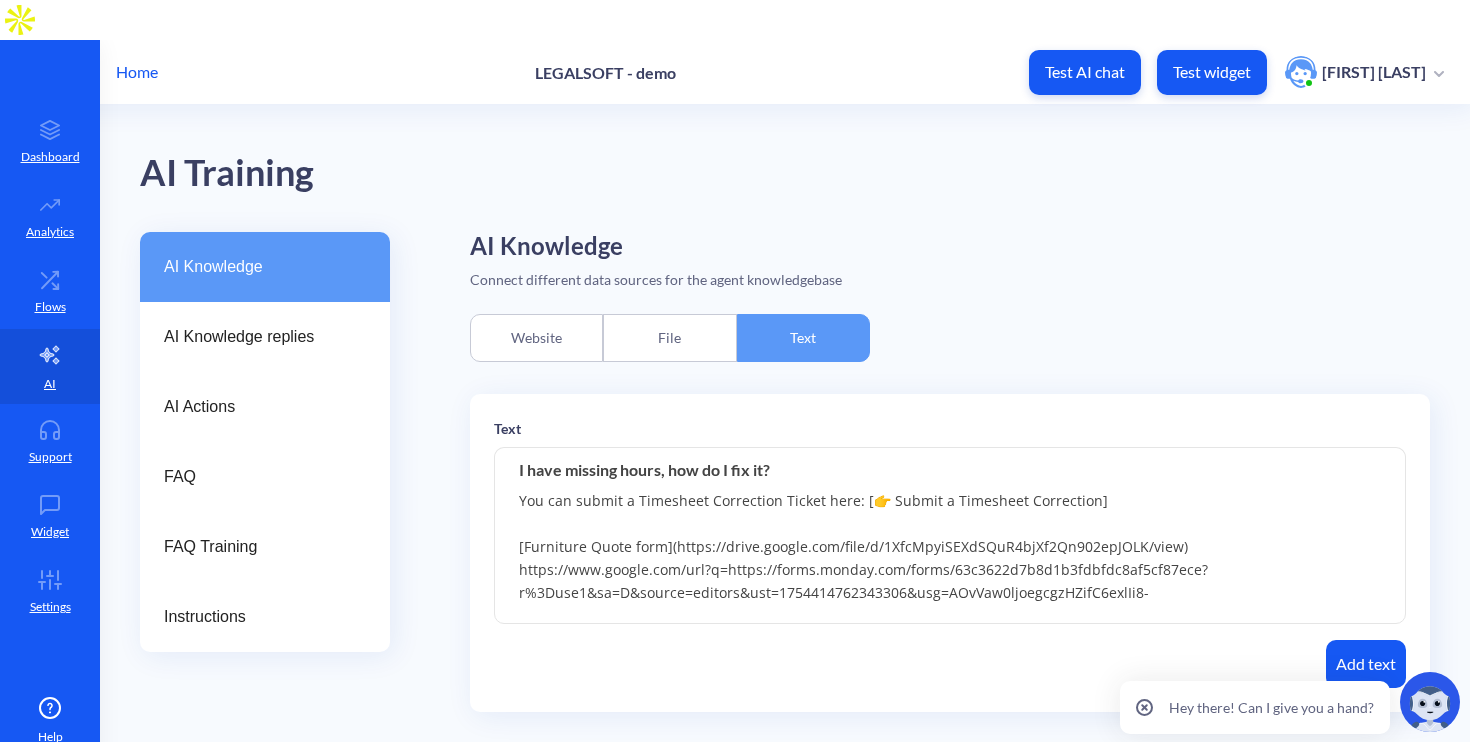 drag, startPoint x: 669, startPoint y: 512, endPoint x: 488, endPoint y: 479, distance: 183.98369 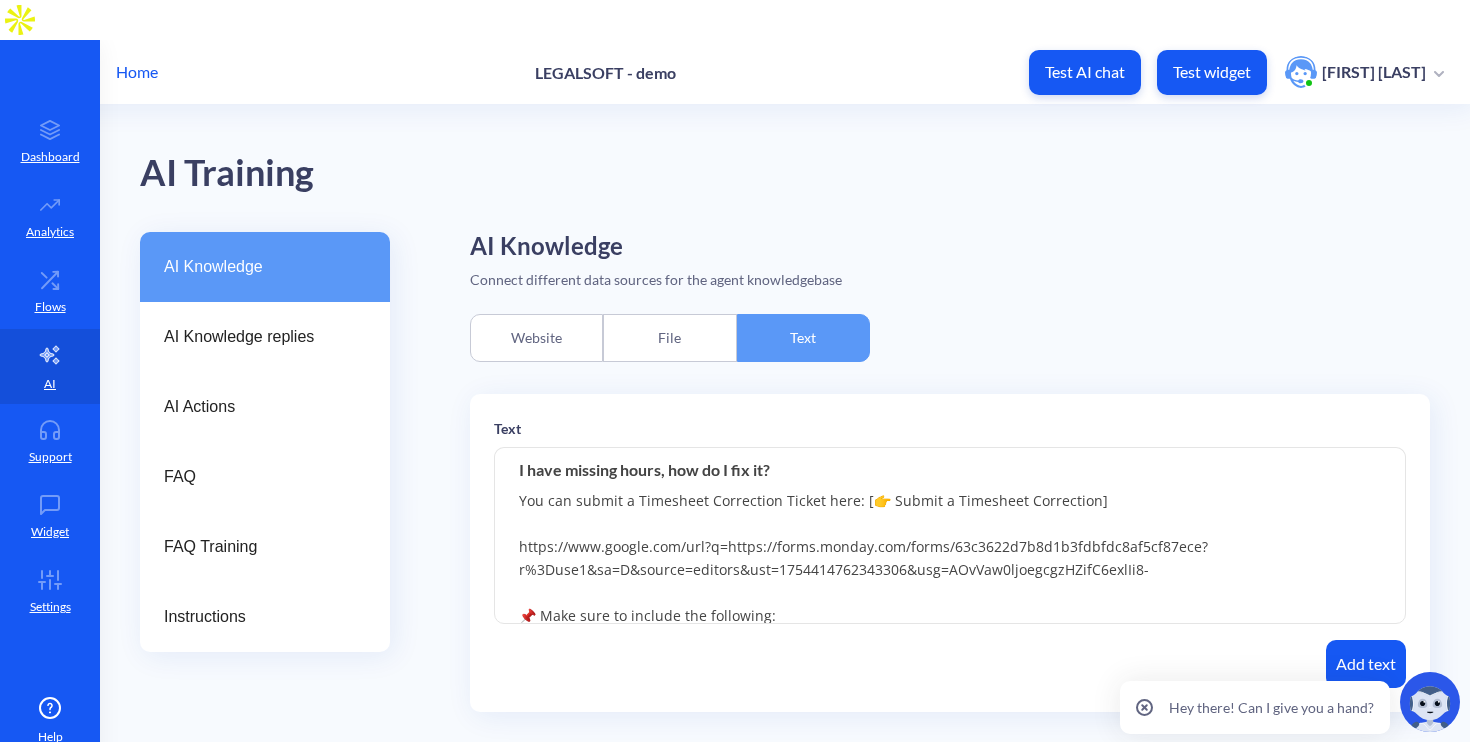 click on "You can submit a Timesheet Correction Ticket here: [👉 Submit a Timesheet Correction]
https://www.google.com/url?q=https://forms.monday.com/forms/63c3622d7b8d1b3fdbfdc8af5cf87ece?r%3Duse1&sa=D&source=editors&ust=1754414762343306&usg=AOvVaw0ljoegcgzHZifC6exlIi8-
📌 Make sure to include the following:
• Exact date(s) and time(s) you missed
• Clear reason for the correction
• Proof of work (e.g., browser history, task screenshots, or logs)
• Any supporting evidence showing time not captured in Hubstaff
❓ Still need help or clarification?
You can submit a support ticket here:
Our team will get back to you within 24 business hours." at bounding box center [950, 536] 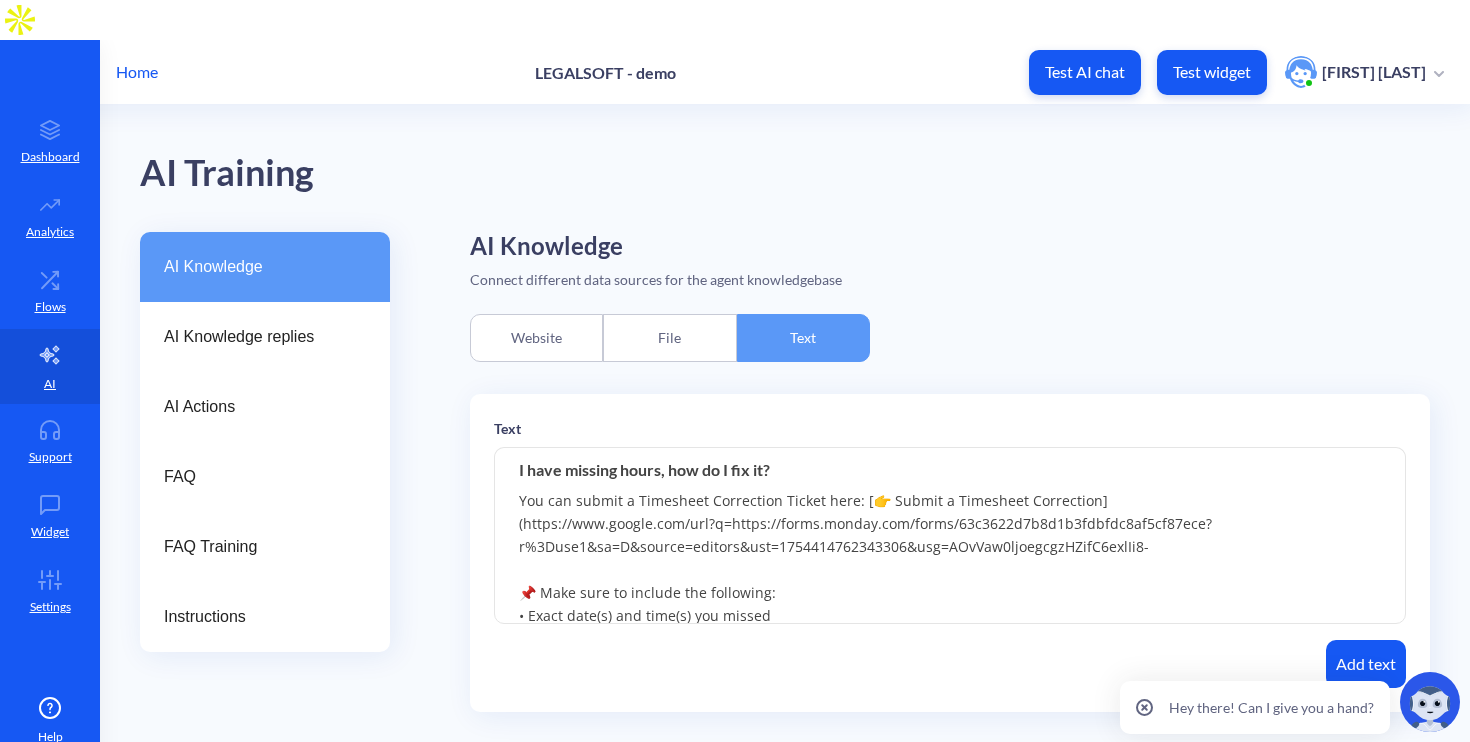 click on "You can submit a Timesheet Correction Ticket here: [👉 Submit a Timesheet Correction]
(https://www.google.com/url?q=https://forms.monday.com/forms/63c3622d7b8d1b3fdbfdc8af5cf87ece?r%3Duse1&sa=D&source=editors&ust=1754414762343306&usg=AOvVaw0ljoegcgzHZifC6exlIi8-
📌 Make sure to include the following:
• Exact date(s) and time(s) you missed
• Clear reason for the correction
• Proof of work (e.g., browser history, task screenshots, or logs)
• Any supporting evidence showing time not captured in Hubstaff
❓ Still need help or clarification?
You can submit a support ticket here:
Our team will get back to you within [24] business hours." at bounding box center [950, 536] 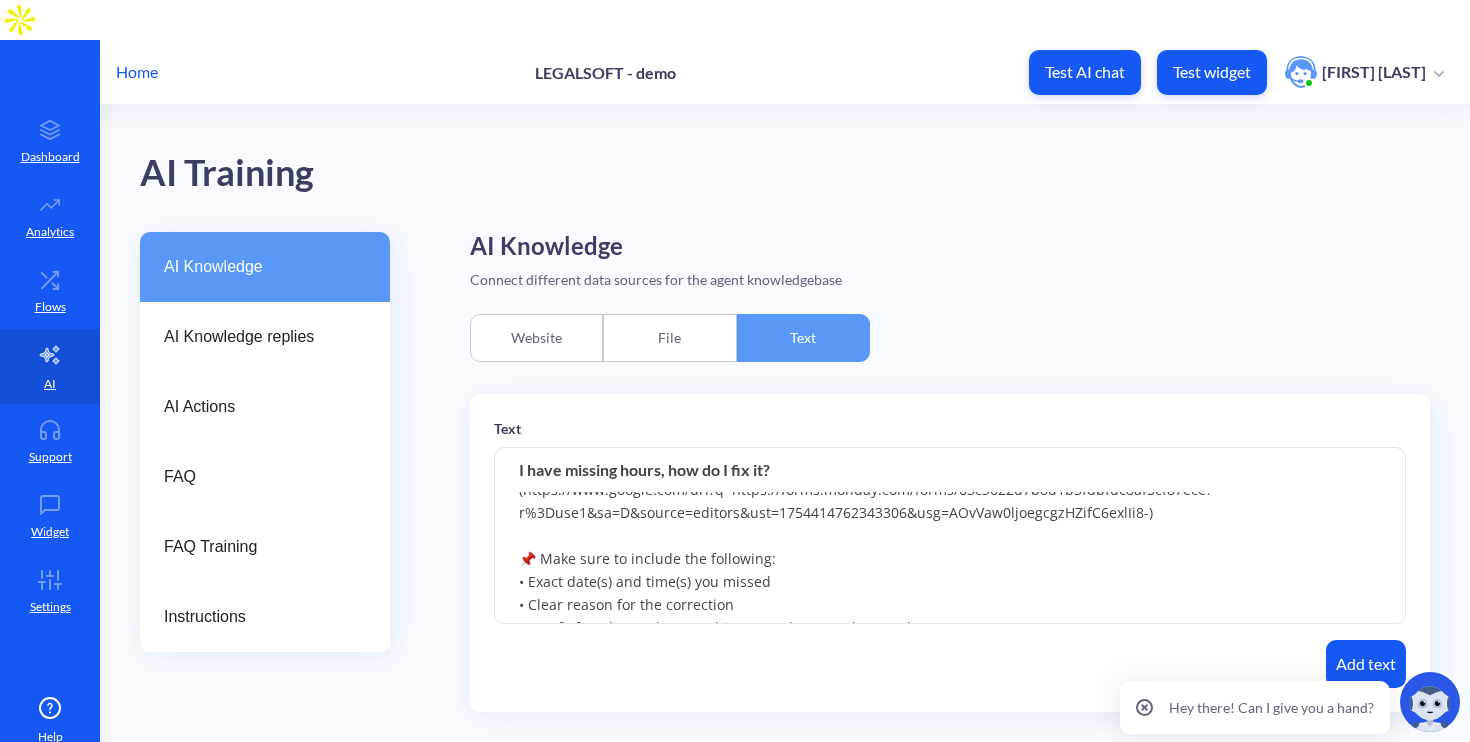 scroll, scrollTop: 0, scrollLeft: 0, axis: both 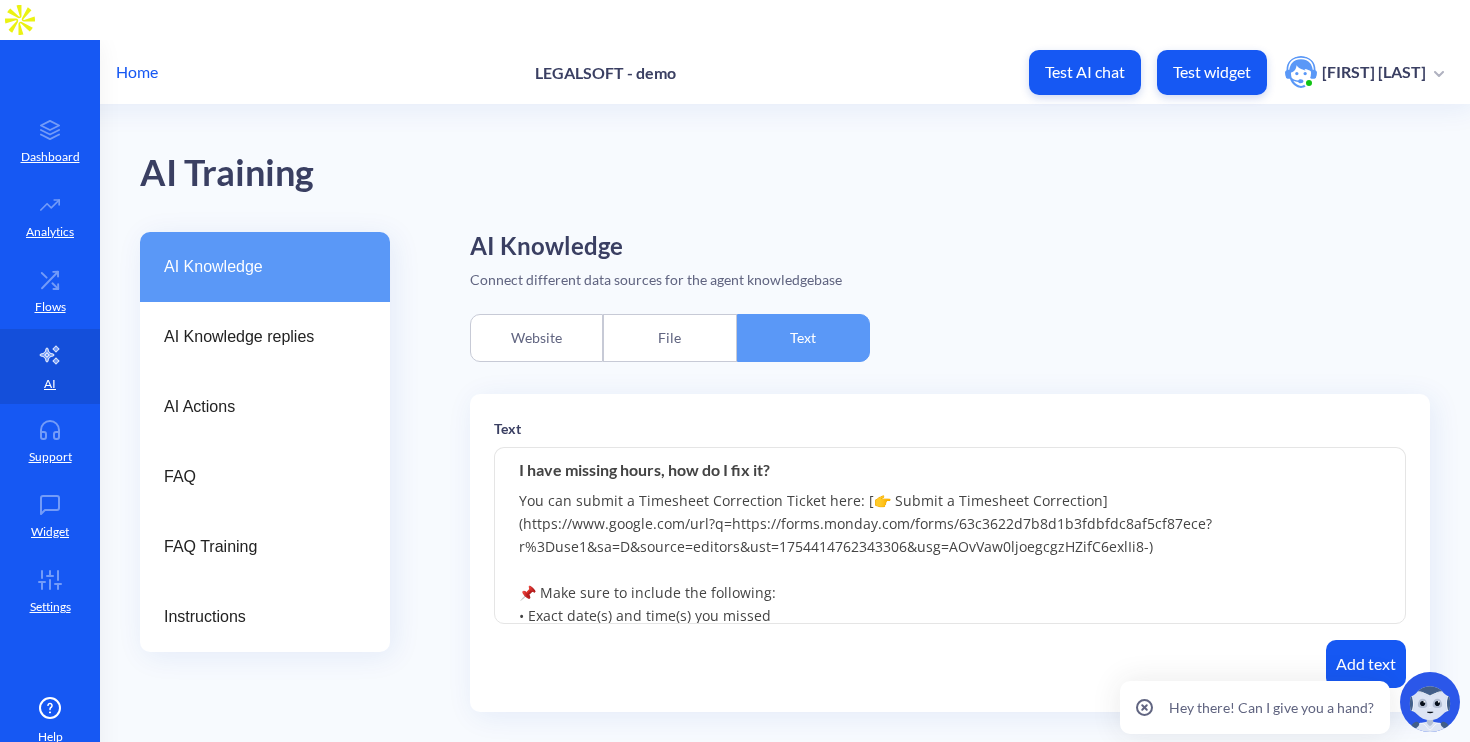 drag, startPoint x: 859, startPoint y: 459, endPoint x: 1201, endPoint y: 490, distance: 343.4021 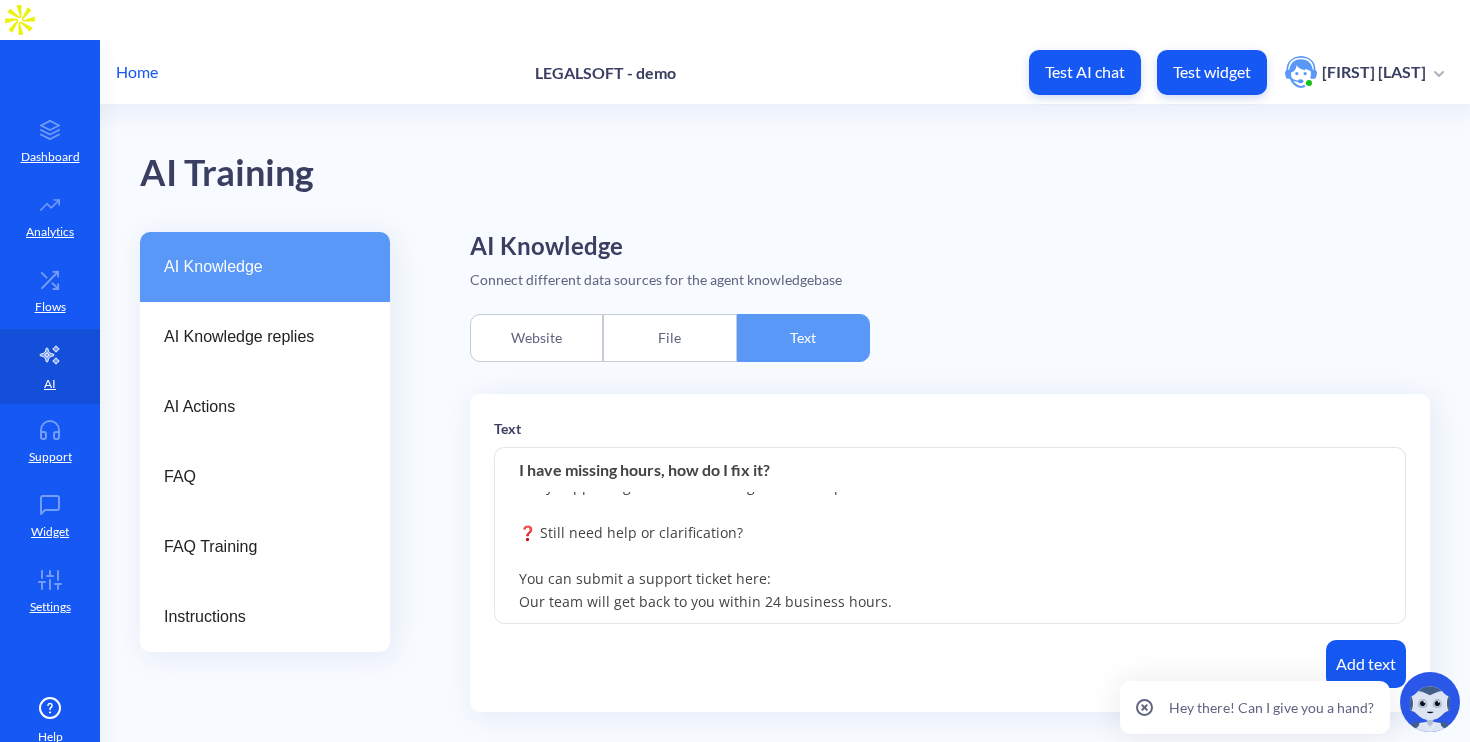 click on "You can submit a Timesheet Correction Ticket here: [👉 Submit a Timesheet Correction]
(https://www.google.com/url?q=https://forms.monday.com/forms/63c3622d7b8d1b3fdbfdc8af5cf87ece?r%3Duse1&sa=D&source=editors&ust=1754414762343306&usg=AOvVaw0ljoegcgzHZifC6exlIi8-)
📌 Make sure to include the following:
• Exact date(s) and time(s) you missed
• Clear reason for the correction
• Proof of work (e.g., browser history, task screenshots, or logs)
• Any supporting evidence showing time not captured in Hubstaff
❓ Still need help or clarification?
You can submit a support ticket here:
Our team will get back to you within 24 business hours." at bounding box center [950, 536] 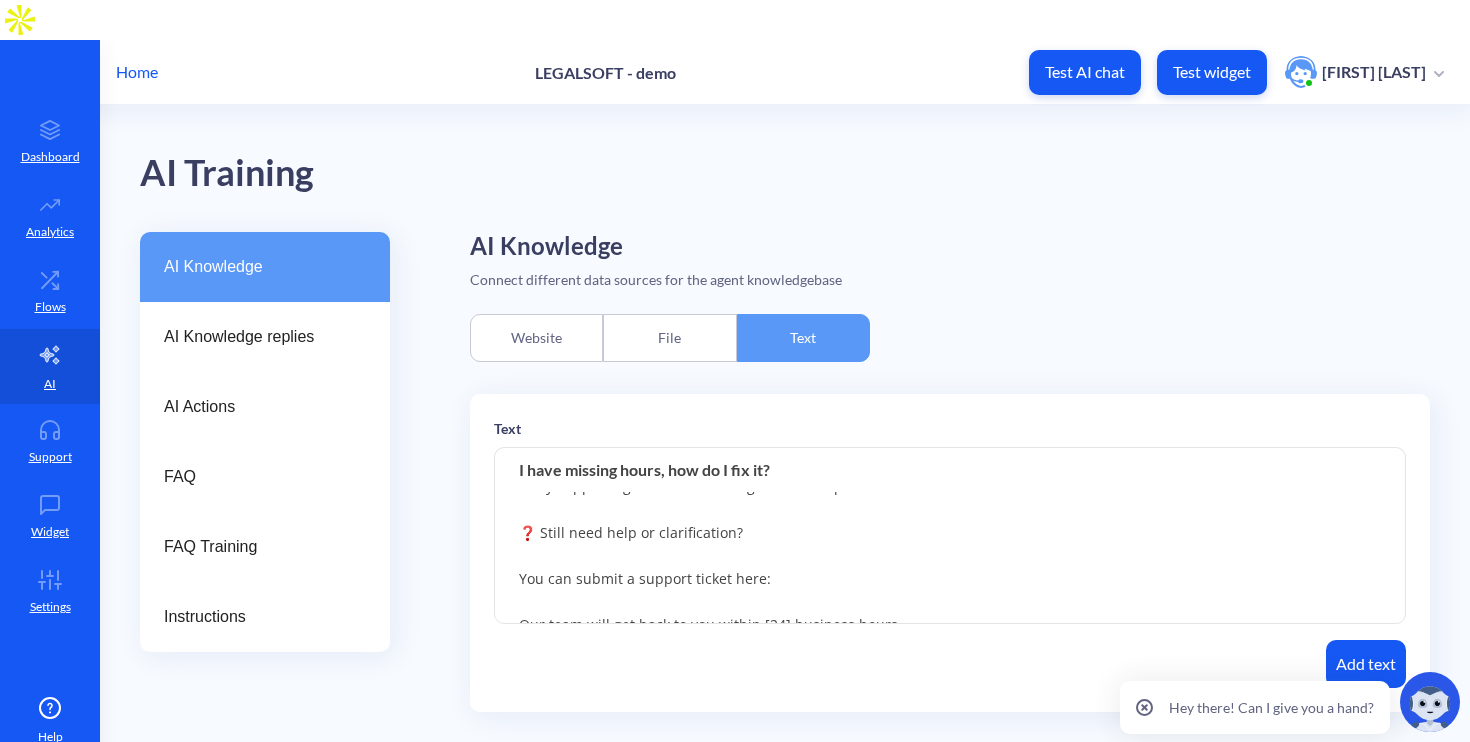 paste on "(https://www.google.com/url?q=https://forms.monday.com/forms/63c3622d7b8d1b3fdbfdc8af5cf87ece?r%3Duse1&sa=D&source=editors&ust=1754414762343306&usg=AOvVaw0ljoegcgzHZifC6exlIi8-)" 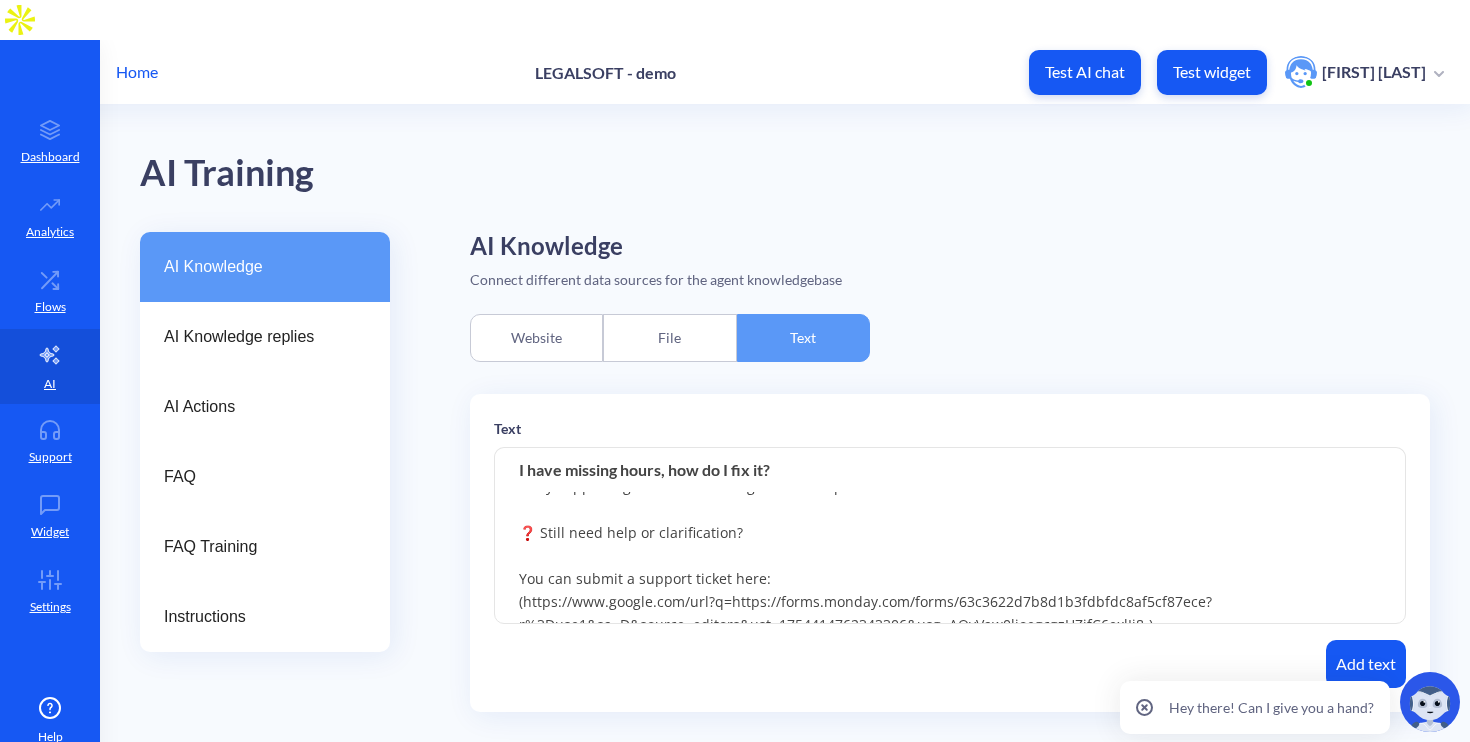 scroll, scrollTop: 209, scrollLeft: 0, axis: vertical 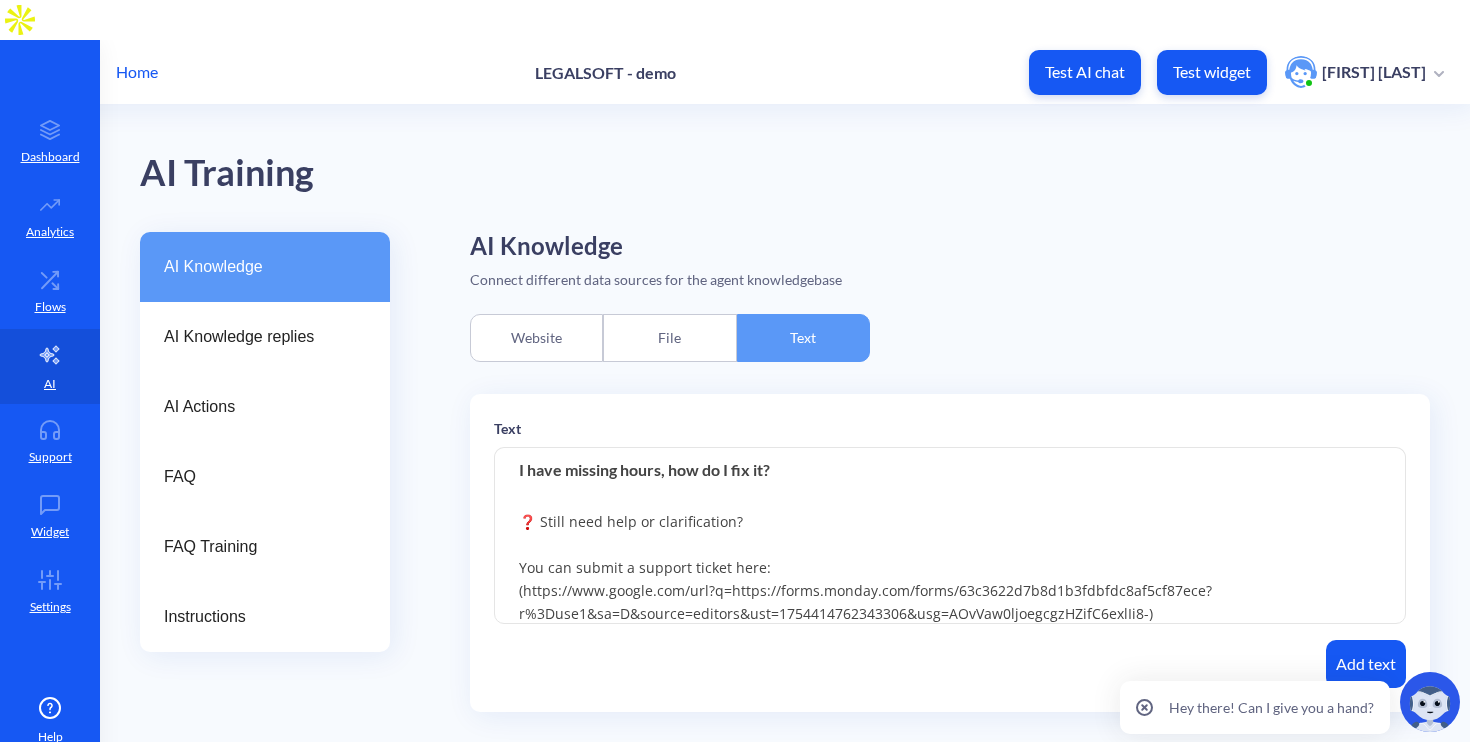 click on "You can submit a Timesheet Correction Ticket here: [👉 Submit a Timesheet Correction]
(https://www.google.com/url?q=https://forms.monday.com/forms/63c3622d7b8d1b3fdbfdc8af5cf87ece?r%3Duse1&sa=D&source=editors&ust=1754414762343306&usg=AOvVaw0ljoegcgzHZifC6exlIi8-)
📌 Make sure to include the following:
• Exact date(s) and time(s) you missed
• Clear reason for the correction
• Proof of work (e.g., browser history, task screenshots, or logs)
• Any supporting evidence showing time not captured in Hubstaff
❓ Still need help or clarification?
You can submit a support ticket here:
(https://www.google.com/url?q=https://forms.monday.com/forms/63c3622d7b8d1b3fdbfdc8af5cf87ece?r%3Duse1&sa=D&source=editors&ust=1754414762343306&usg=AOvVaw0ljoegcgzHZifC6exlIi8-)
Our team will get back to you within 24 business hours." at bounding box center (950, 536) 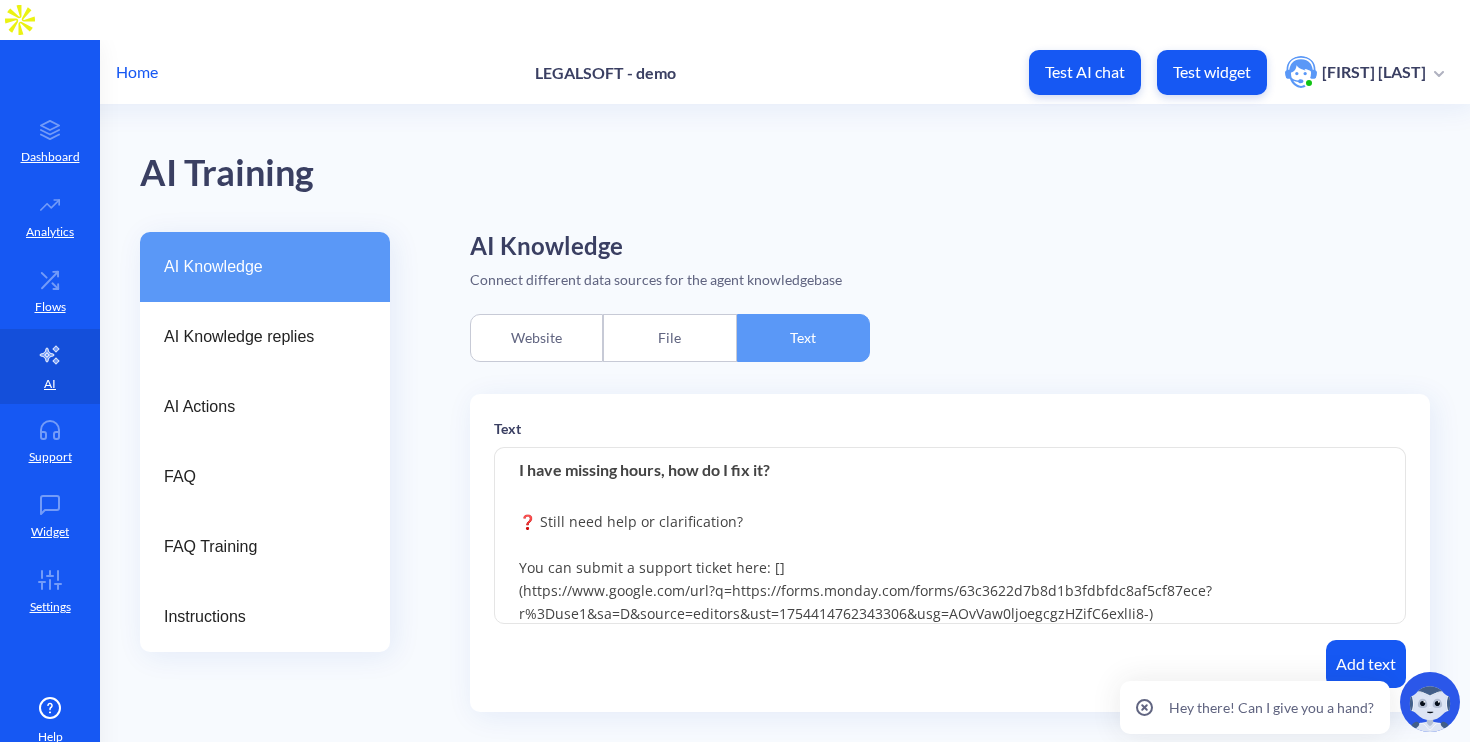 paste on "👉 Submit a Help Request" 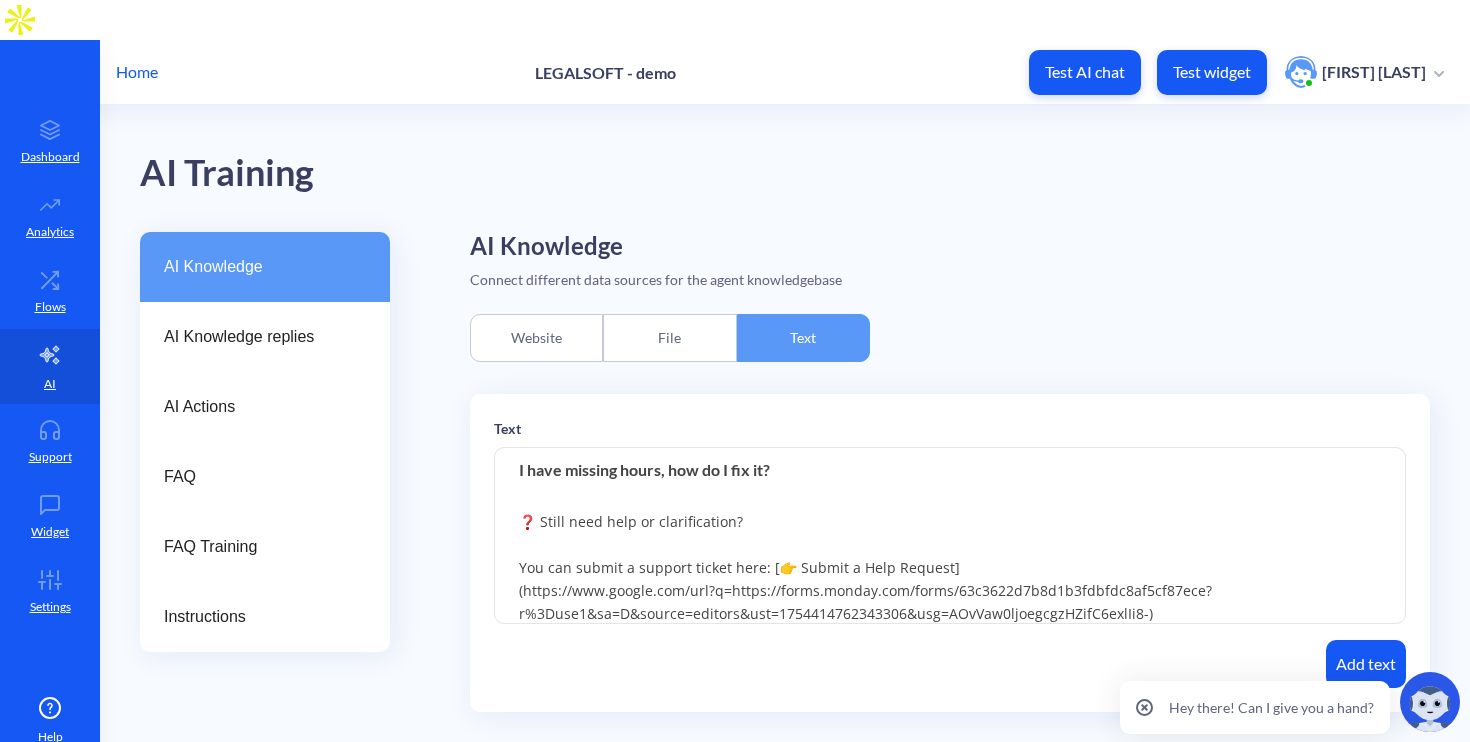 scroll, scrollTop: 244, scrollLeft: 0, axis: vertical 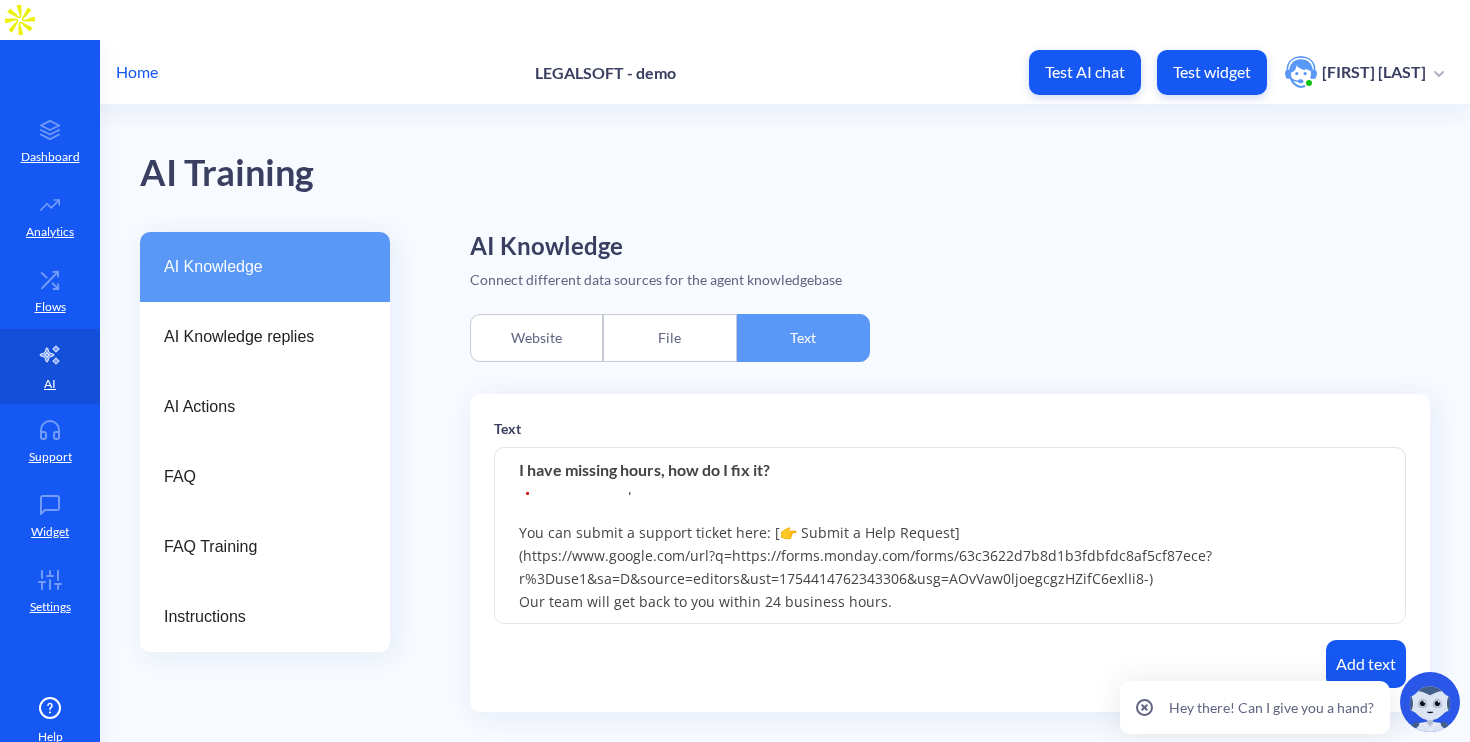 click on "You can submit a Timesheet Correction Ticket here: [👉 Submit a Timesheet Correction]
(https://www.google.com/url?q=https://forms.monday.com/forms/63c3622d7b8d1b3fdbfdc8af5cf87ece?r%3Duse1&sa=D&source=editors&ust=1754414762343306&usg=AOvVaw0ljoegcgzHZifC6exlIi8-)
📌 Make sure to include the following:
• Exact date(s) and time(s) you missed
• Clear reason for the correction
• Proof of work (e.g., browser history, task screenshots, or logs)
• Any supporting evidence showing time not captured in Hubstaff
❓ Still need help or clarification?
You can submit a support ticket here: [👉 Submit a Help Request]
(https://www.google.com/url?q=https://forms.monday.com/forms/63c3622d7b8d1b3fdbfdc8af5cf87ece?r%3Duse1&sa=D&source=editors&ust=1754414762343306&usg=AOvVaw0ljoegcgzHZifC6exlIi8-)
Our team will get back to you within 24 business hours." at bounding box center [950, 536] 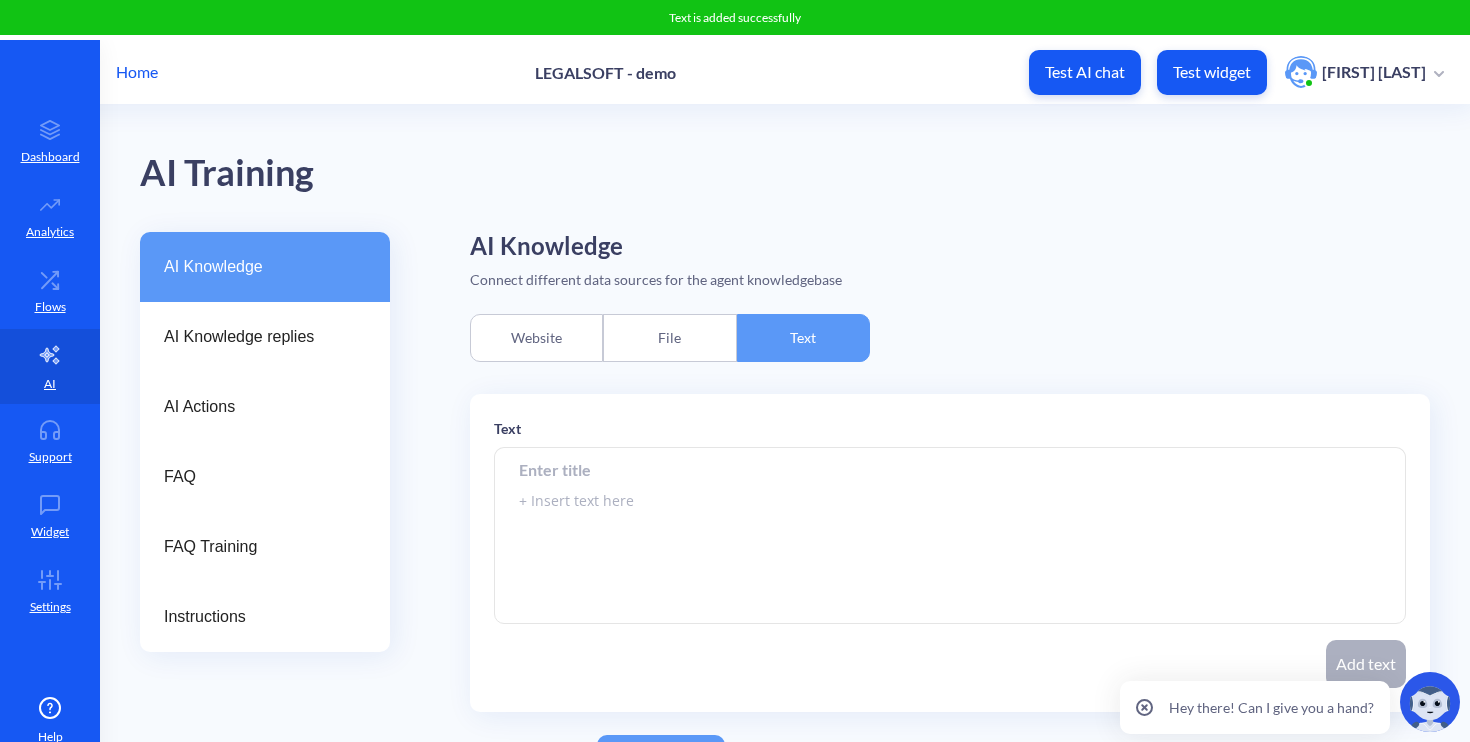 scroll, scrollTop: 0, scrollLeft: 0, axis: both 